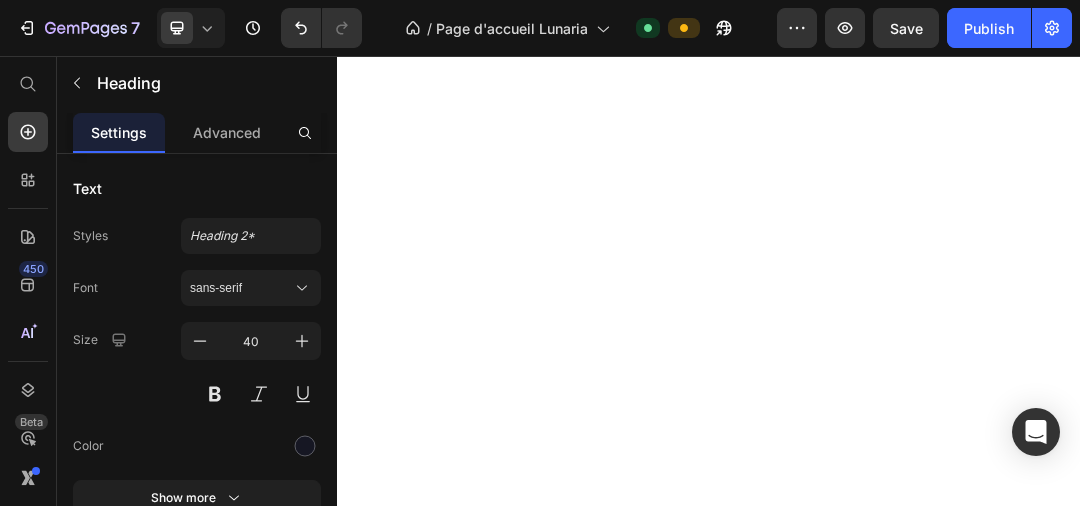 scroll, scrollTop: 0, scrollLeft: 0, axis: both 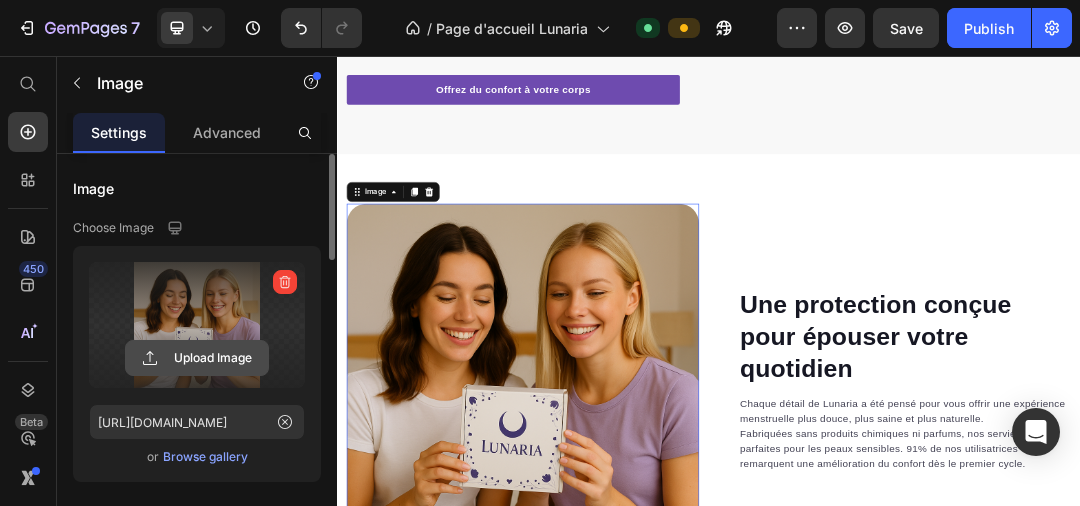 click 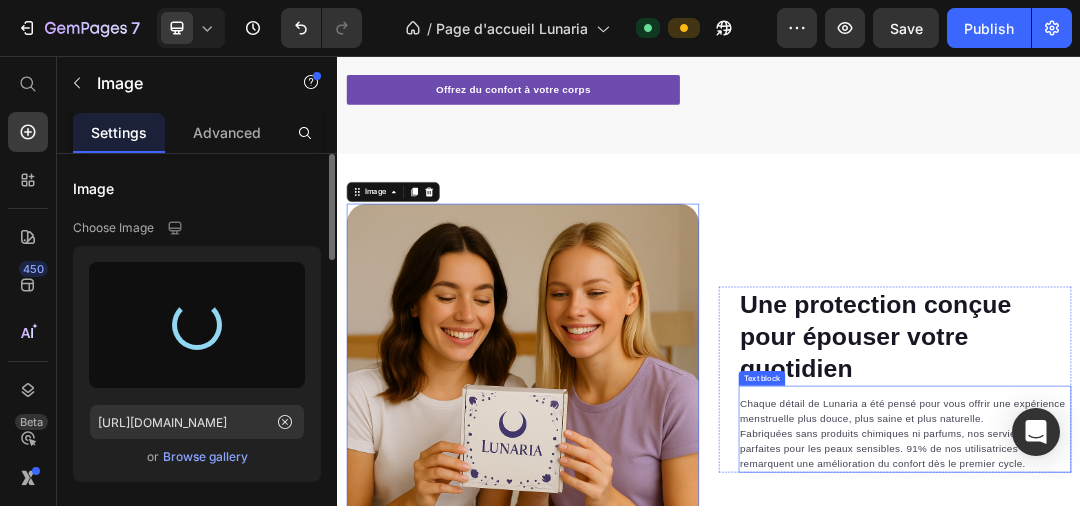 type on "[URL][DOMAIN_NAME]" 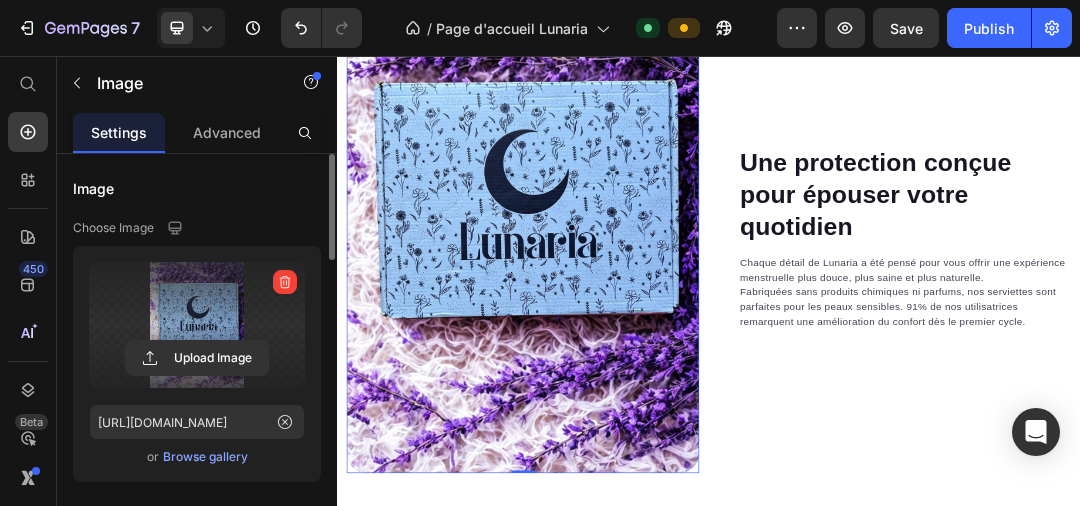 scroll, scrollTop: 3386, scrollLeft: 0, axis: vertical 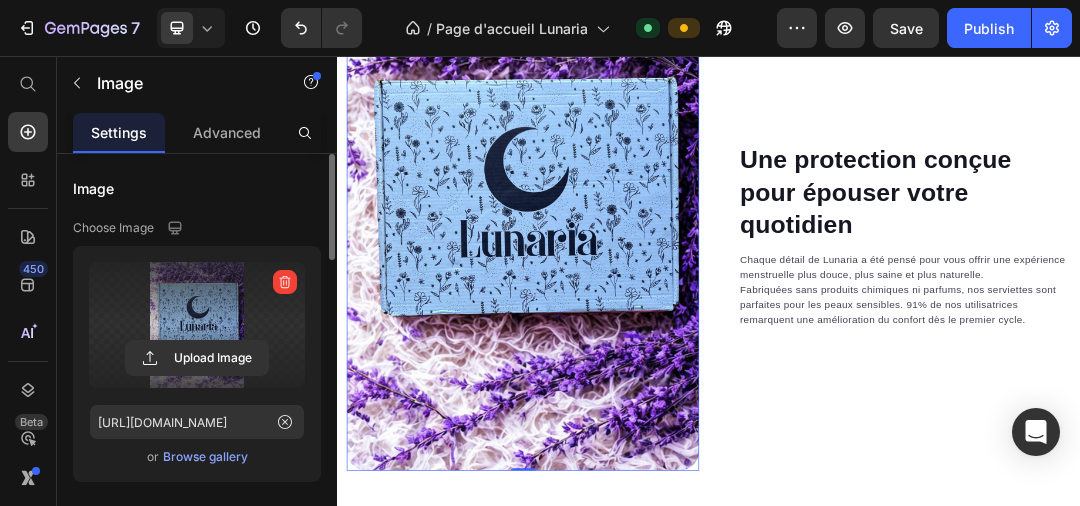 click at bounding box center (636, 345) 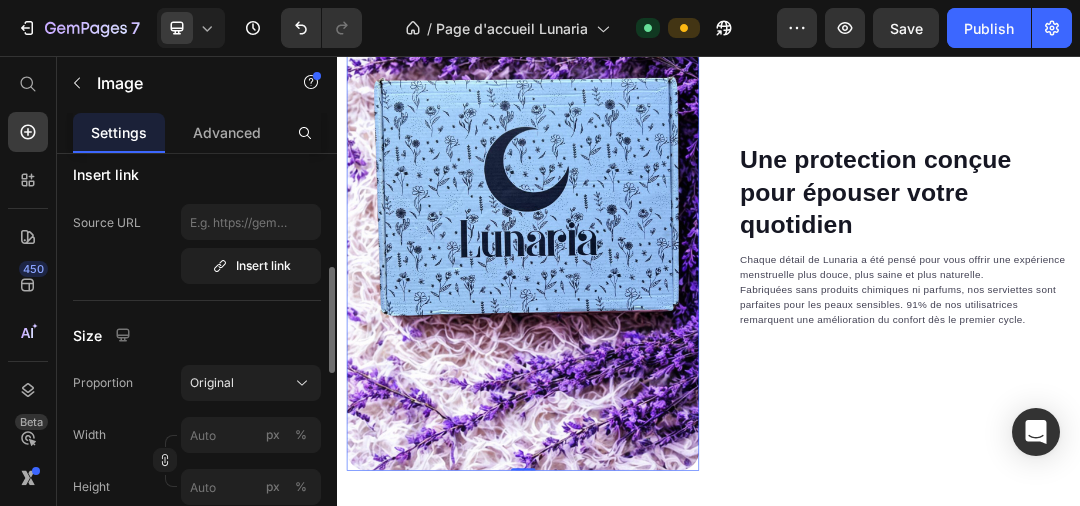 scroll, scrollTop: 425, scrollLeft: 0, axis: vertical 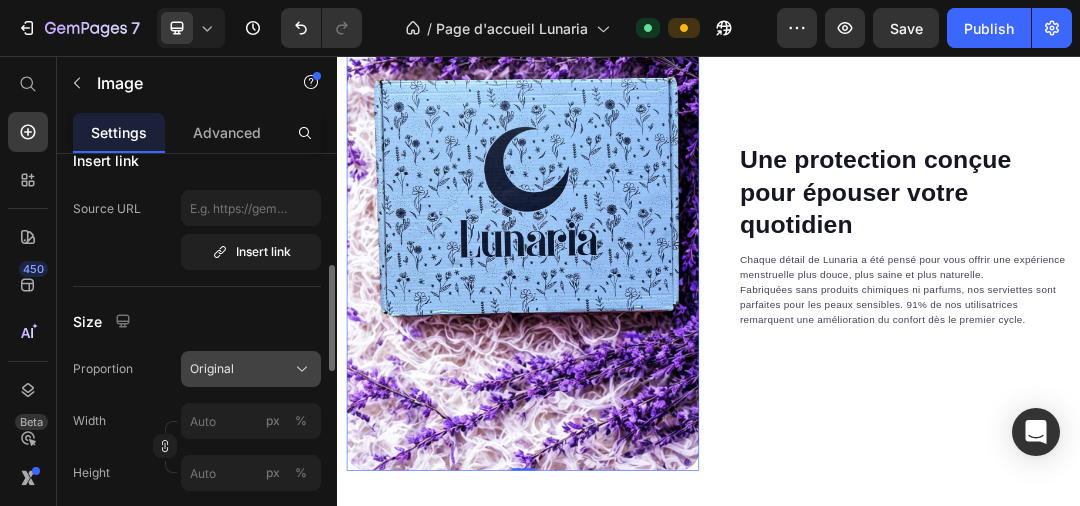click on "Original" 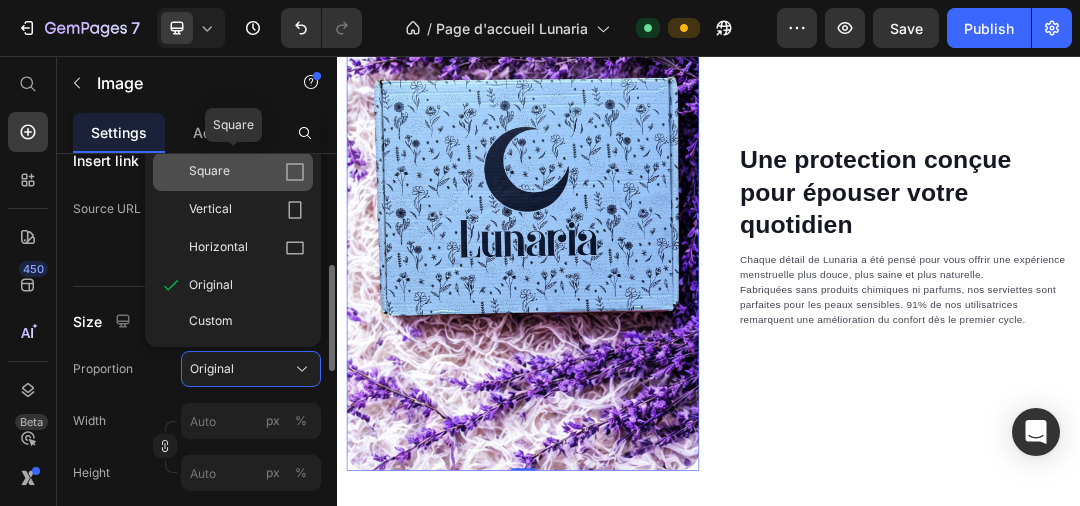 click on "Square" 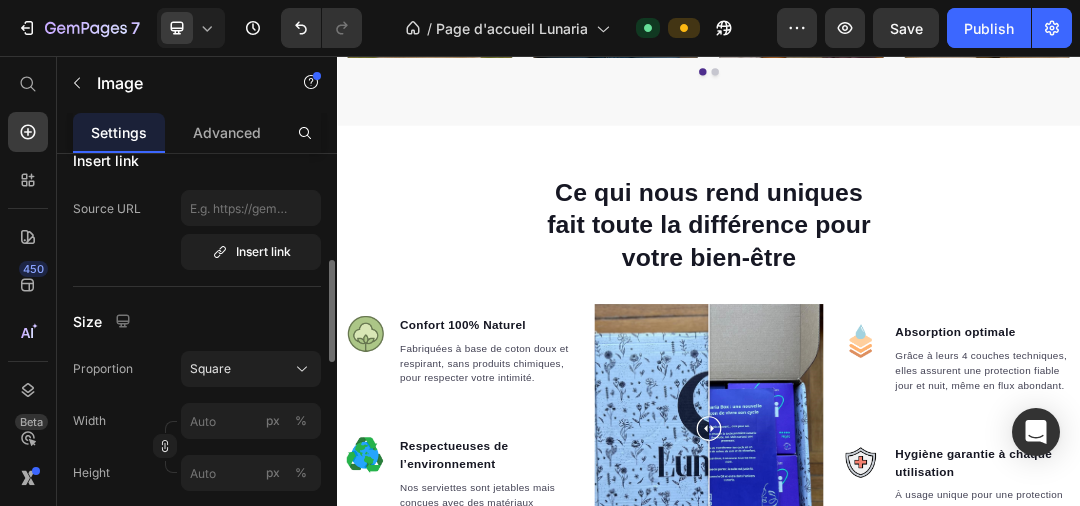 scroll, scrollTop: 1455, scrollLeft: 0, axis: vertical 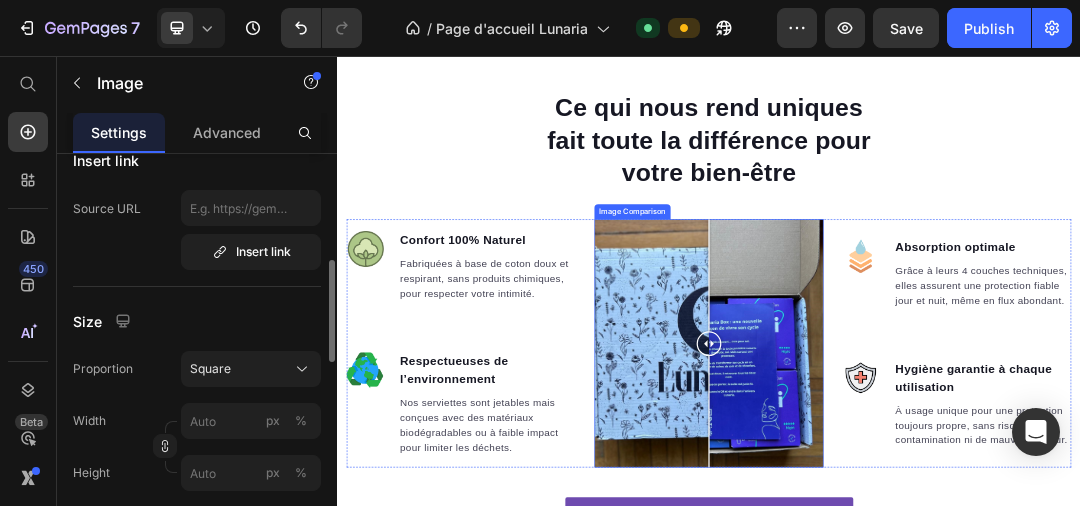 click at bounding box center [937, 519] 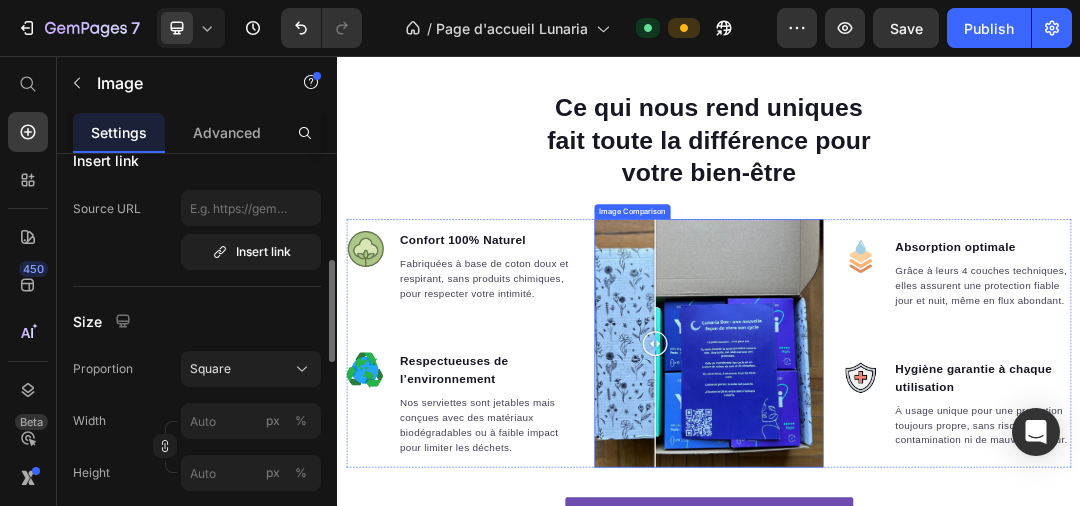 click at bounding box center (937, 519) 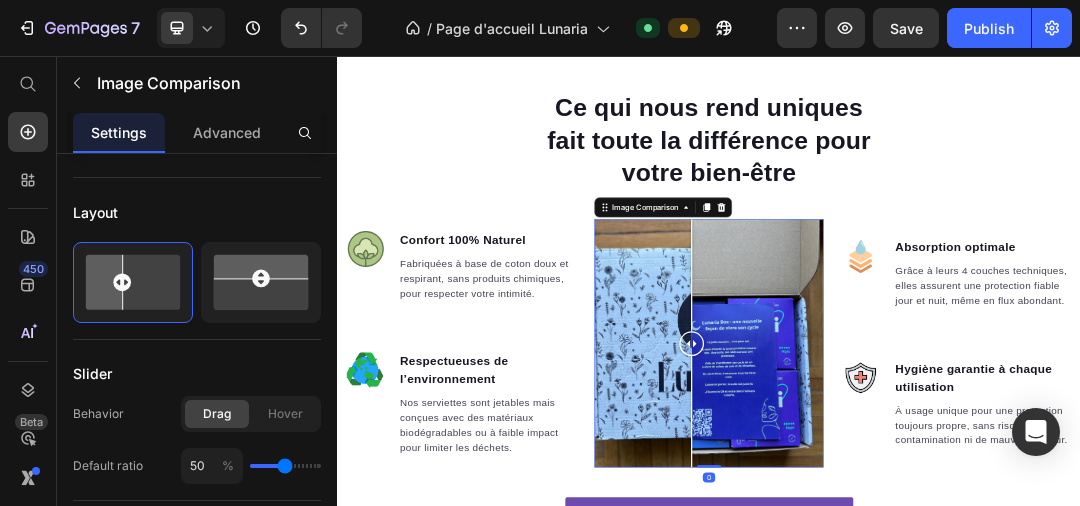 scroll, scrollTop: 0, scrollLeft: 0, axis: both 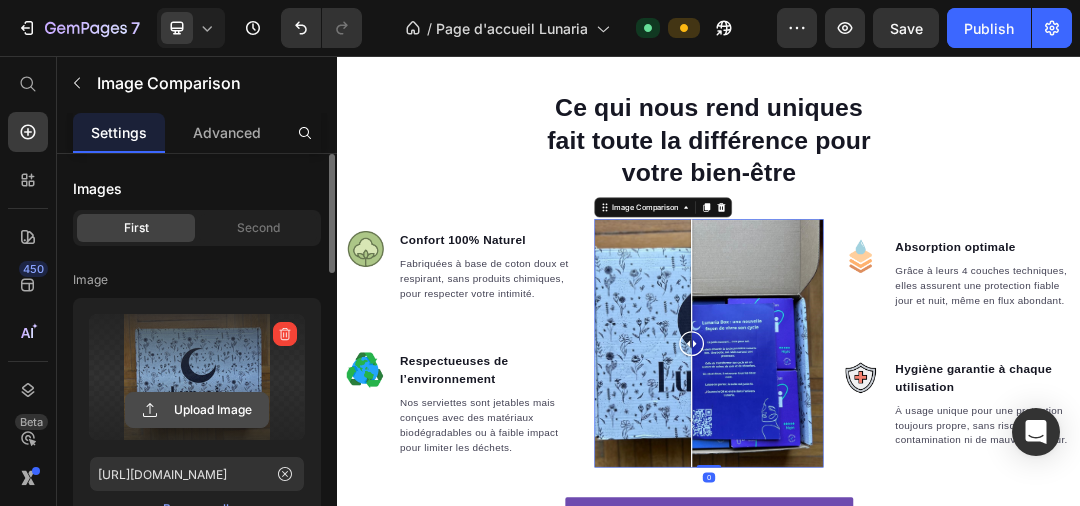 click 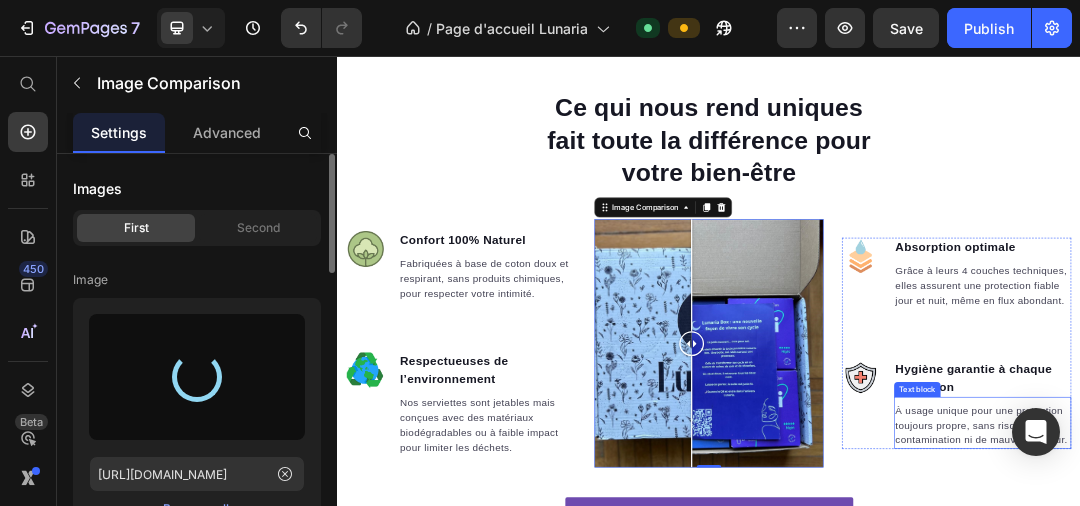 type on "[URL][DOMAIN_NAME]" 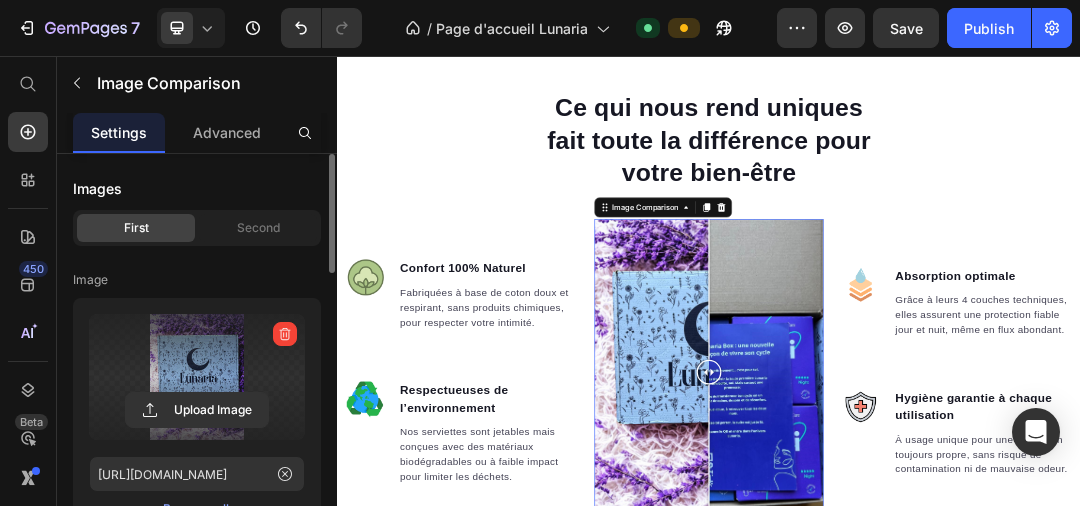 click at bounding box center [937, 565] 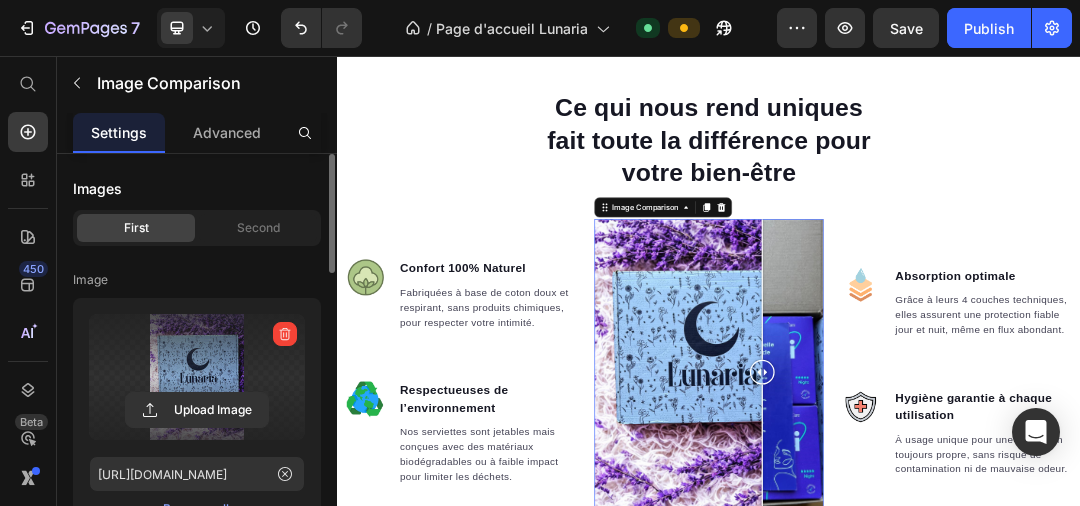click at bounding box center [937, 565] 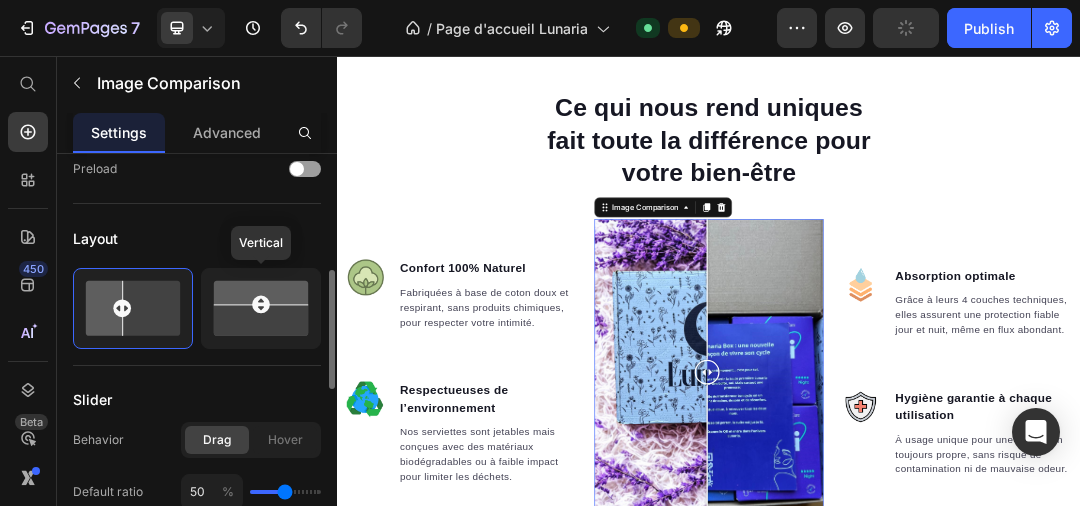 scroll, scrollTop: 401, scrollLeft: 0, axis: vertical 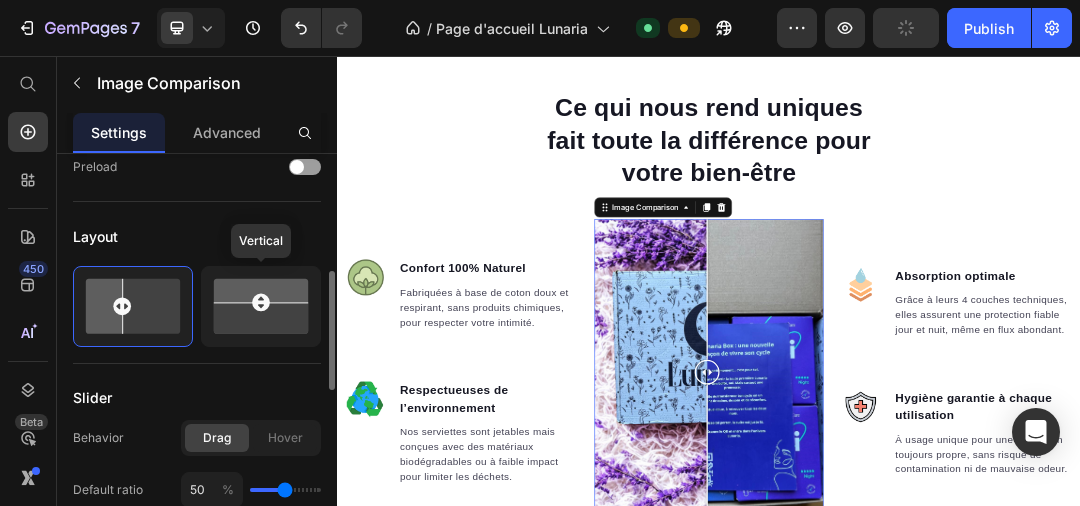 click 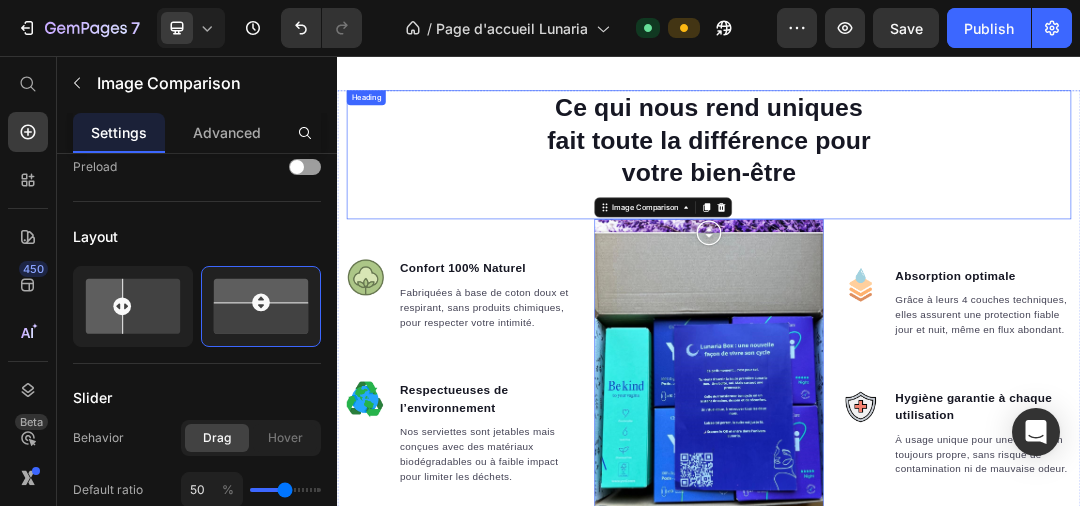 drag, startPoint x: 947, startPoint y: 577, endPoint x: 957, endPoint y: 209, distance: 368.13583 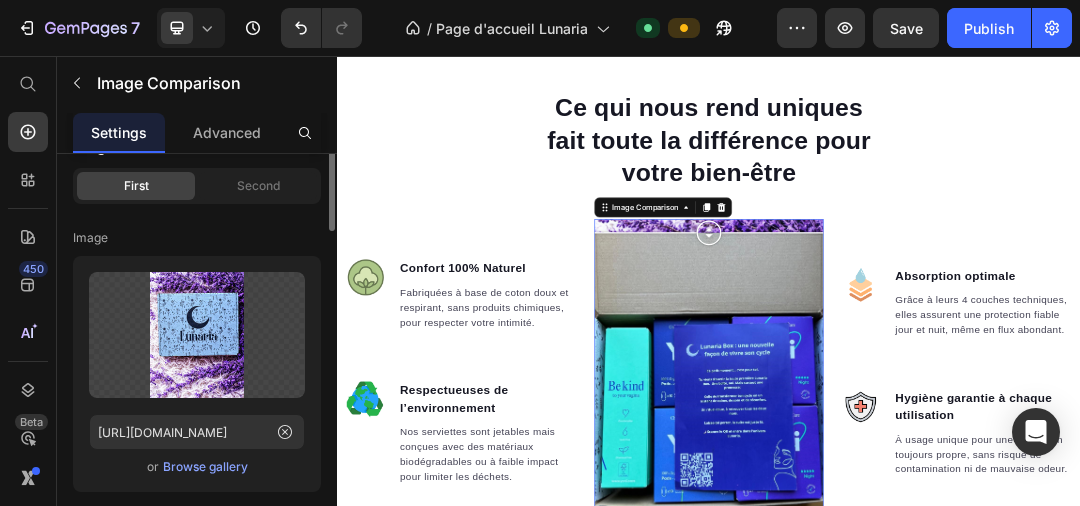 scroll, scrollTop: 0, scrollLeft: 0, axis: both 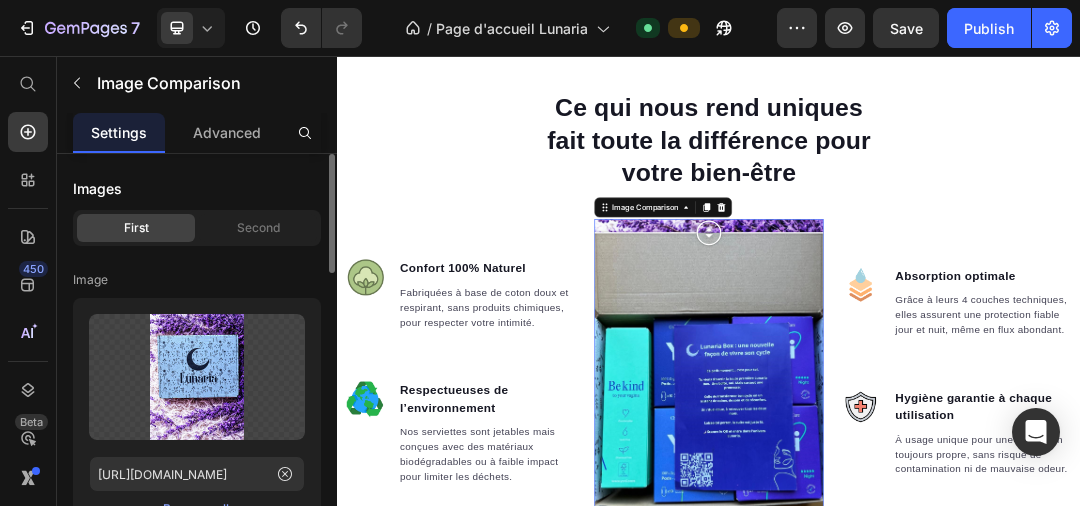click on "First Second" 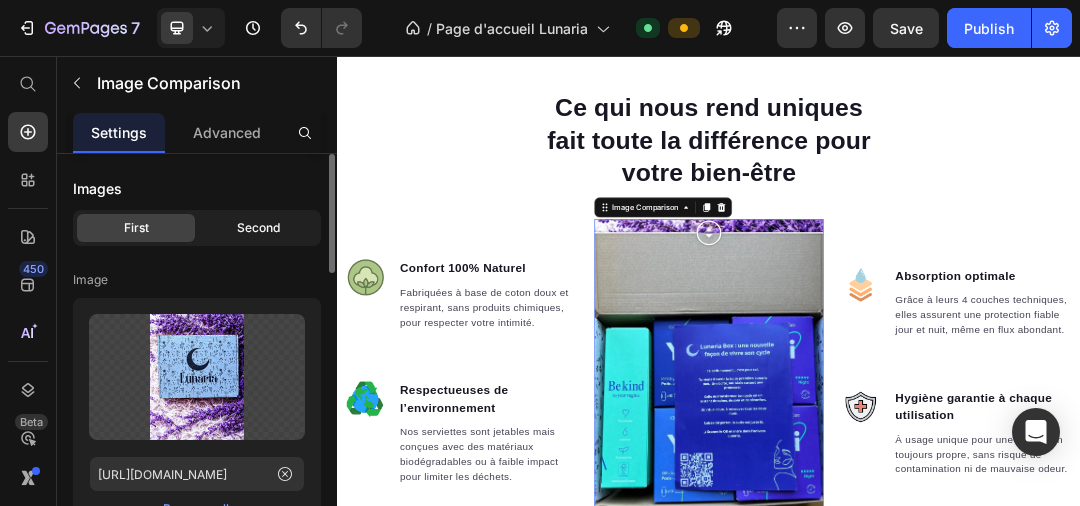 click on "Second" 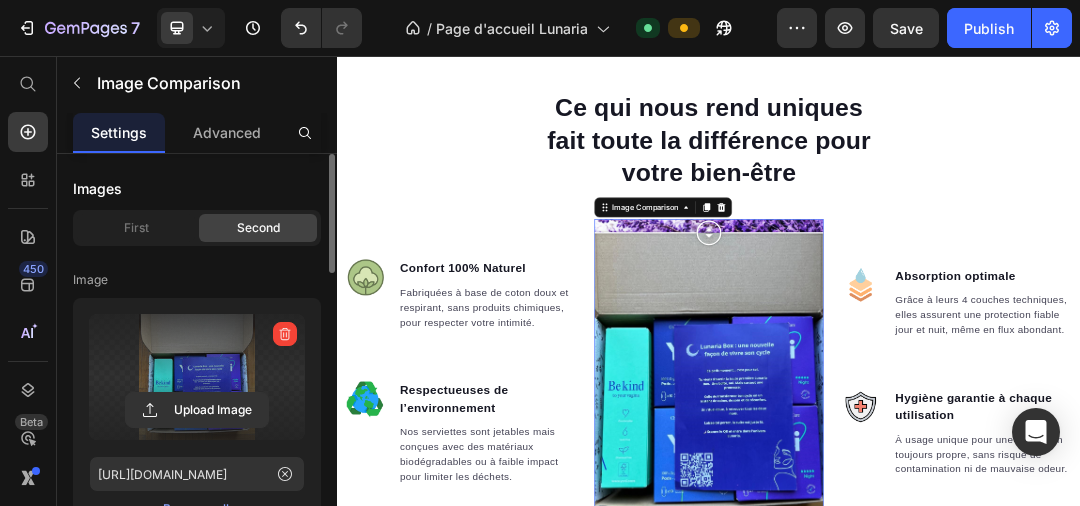 click at bounding box center (197, 377) 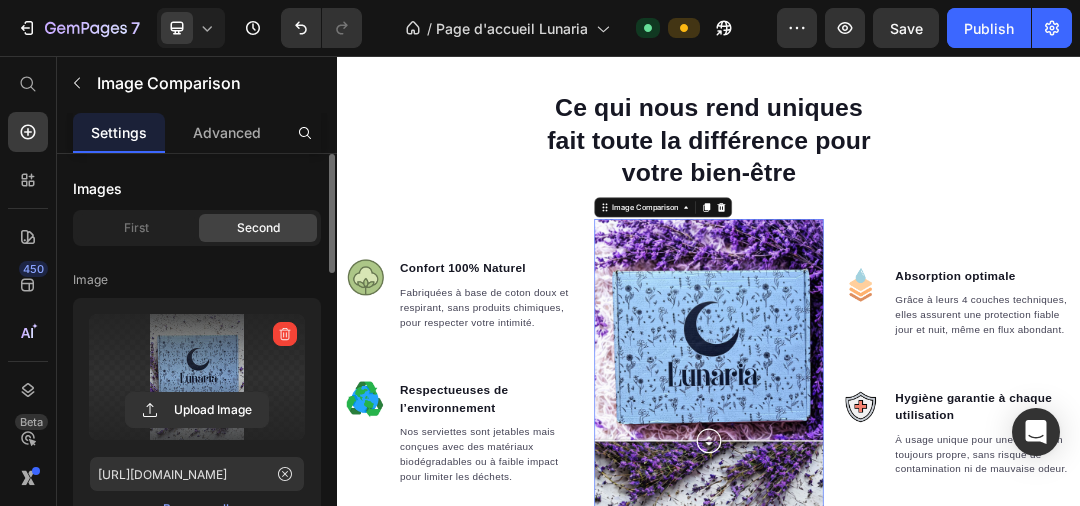 drag, startPoint x: 949, startPoint y: 577, endPoint x: 926, endPoint y: 676, distance: 101.636604 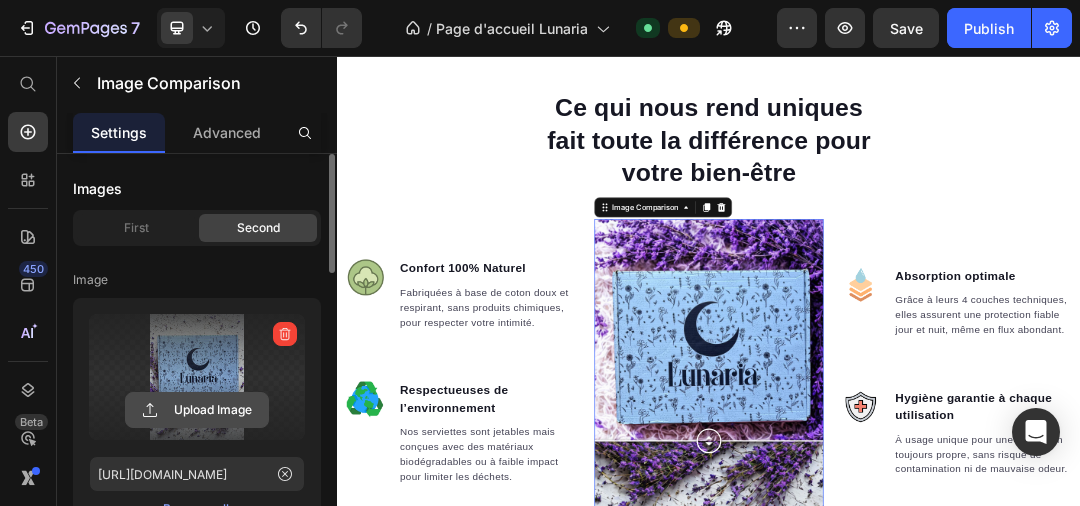 click 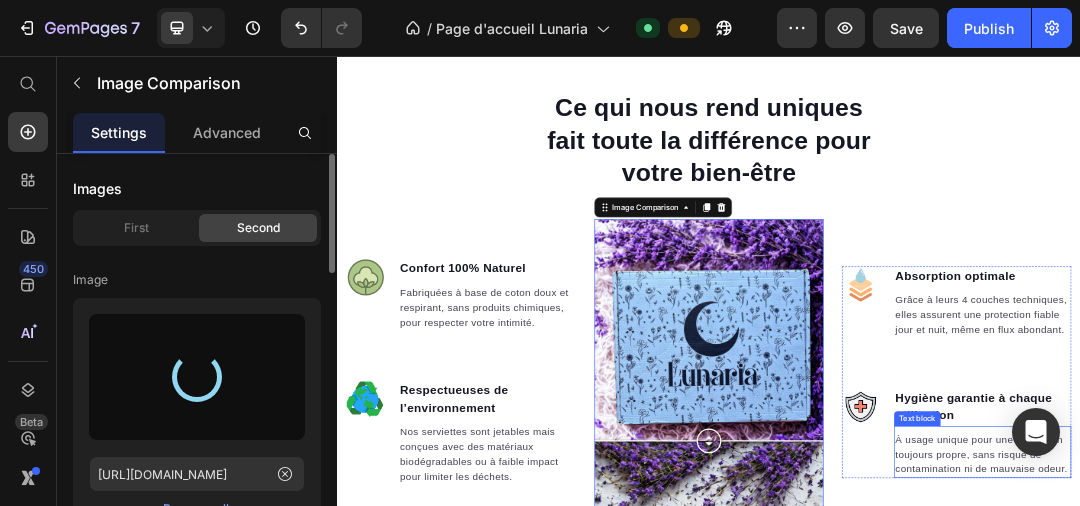 type on "[URL][DOMAIN_NAME]" 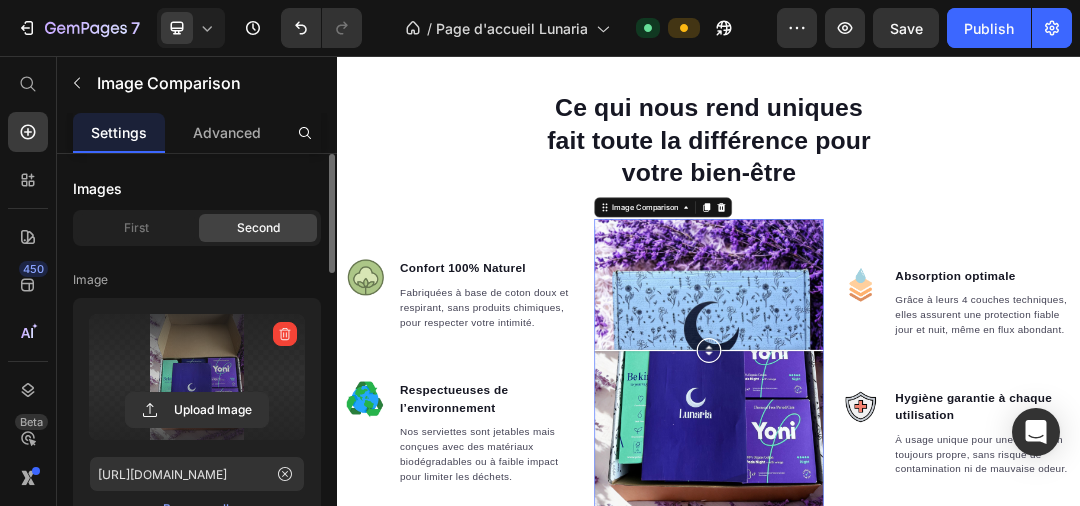 drag, startPoint x: 942, startPoint y: 546, endPoint x: 1020, endPoint y: 539, distance: 78.31347 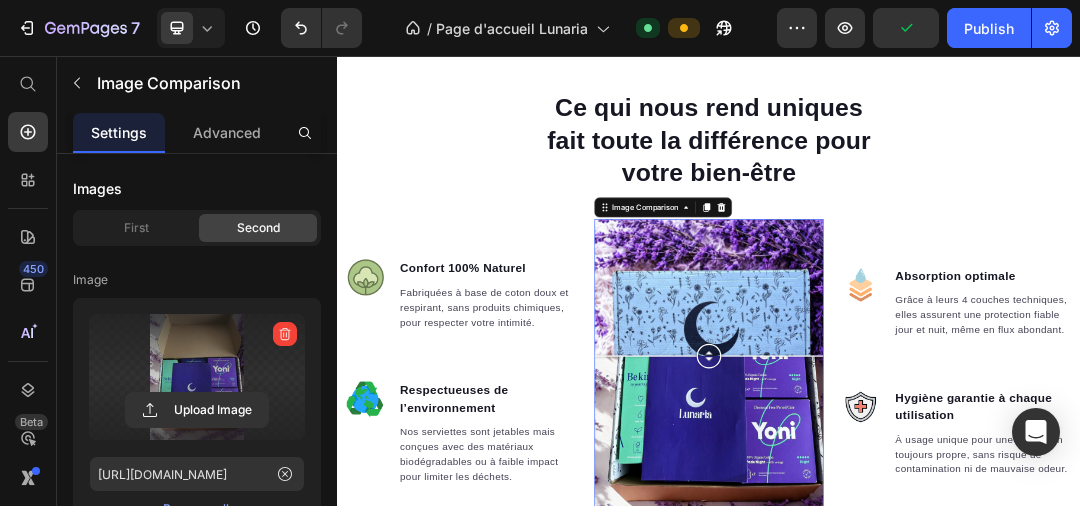 scroll, scrollTop: 502, scrollLeft: 0, axis: vertical 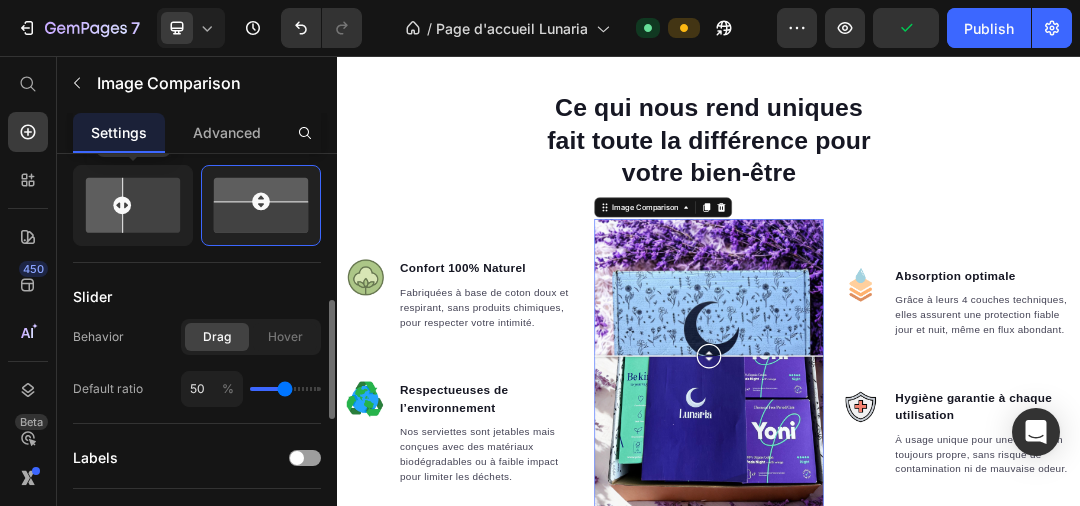 click 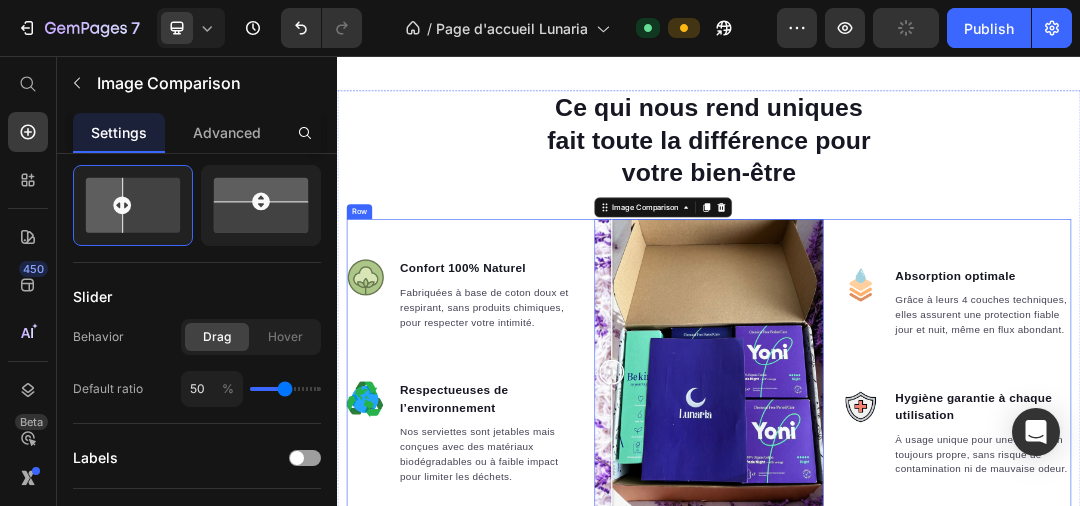 drag, startPoint x: 950, startPoint y: 564, endPoint x: 749, endPoint y: 631, distance: 211.8726 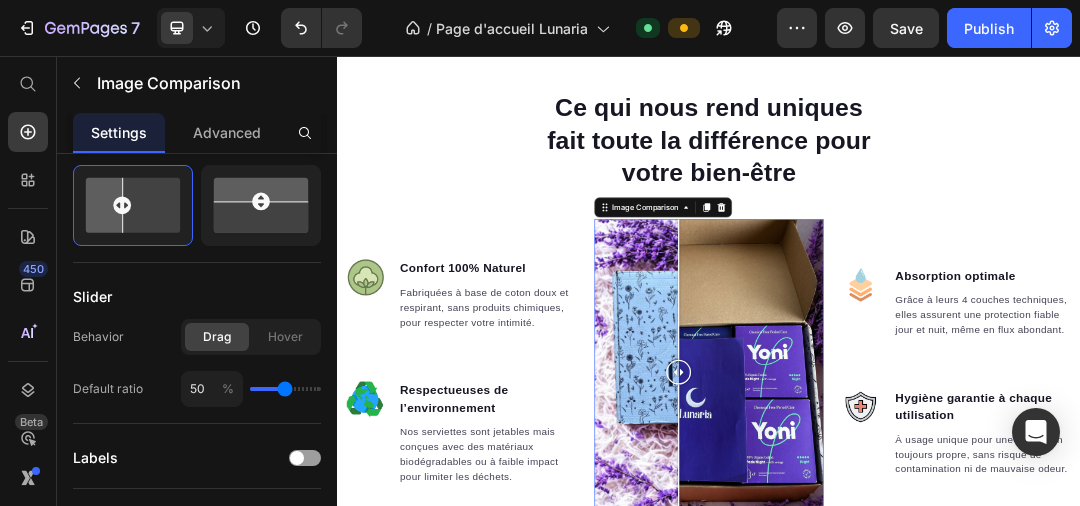 drag, startPoint x: 789, startPoint y: 630, endPoint x: 897, endPoint y: 600, distance: 112.08925 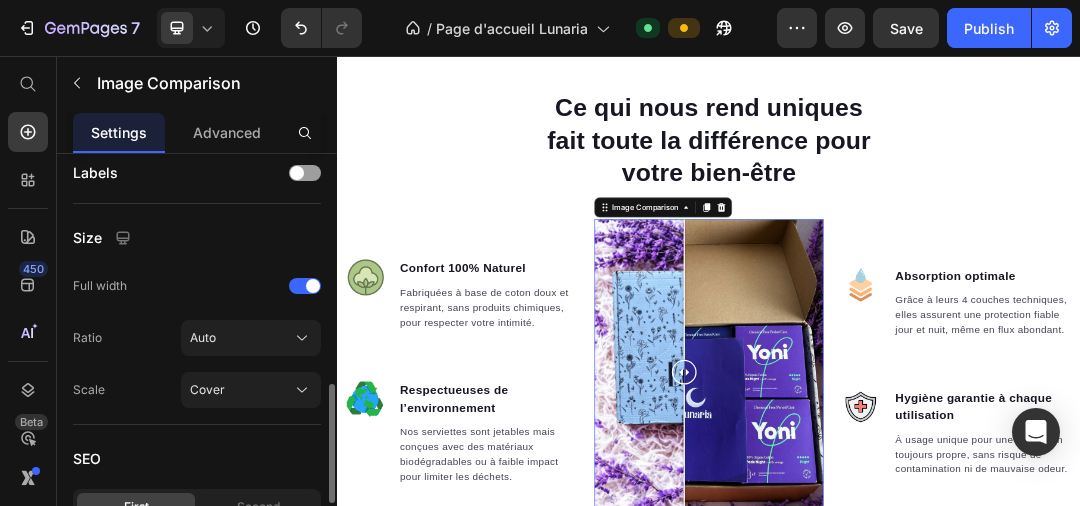 scroll, scrollTop: 788, scrollLeft: 0, axis: vertical 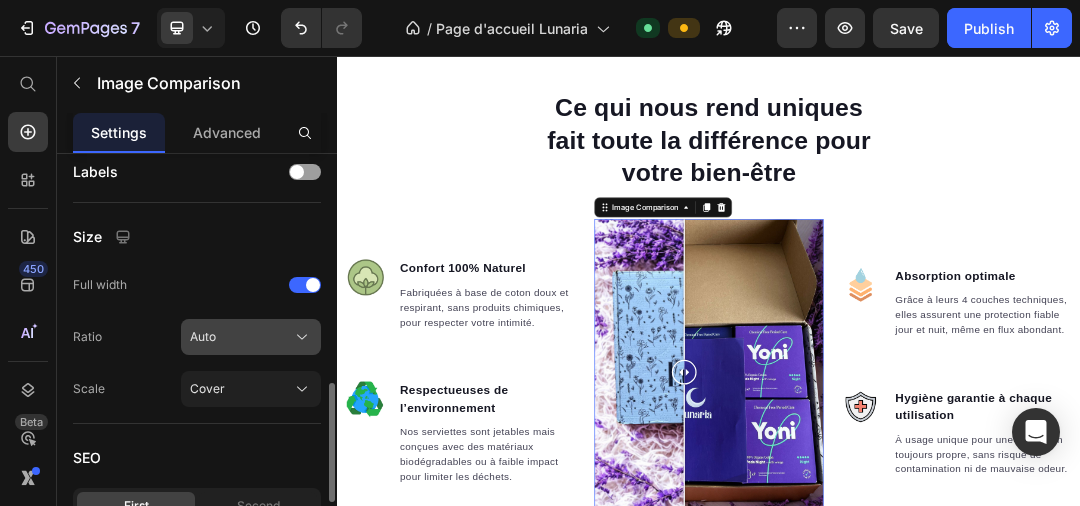 click on "Auto" at bounding box center (203, 337) 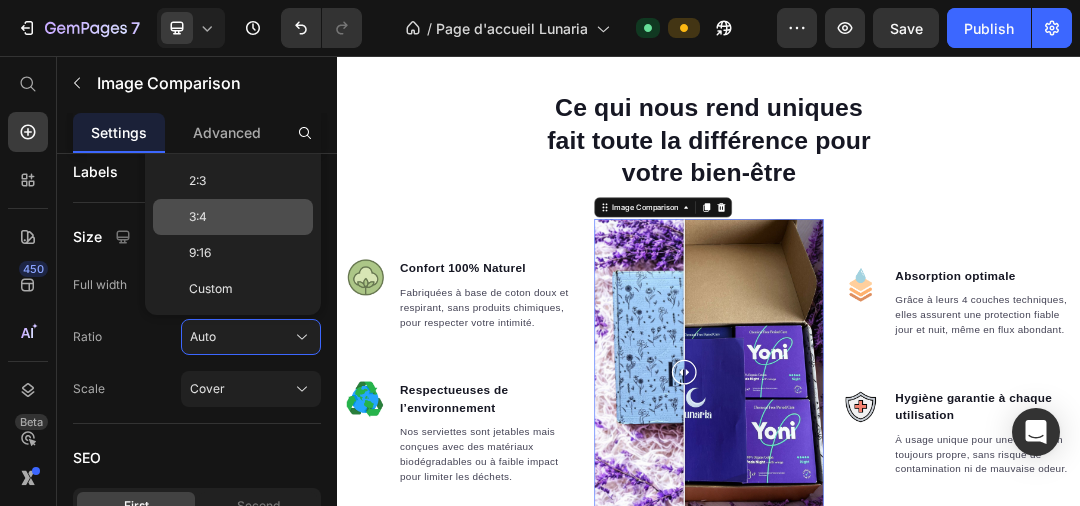 click on "3:4" 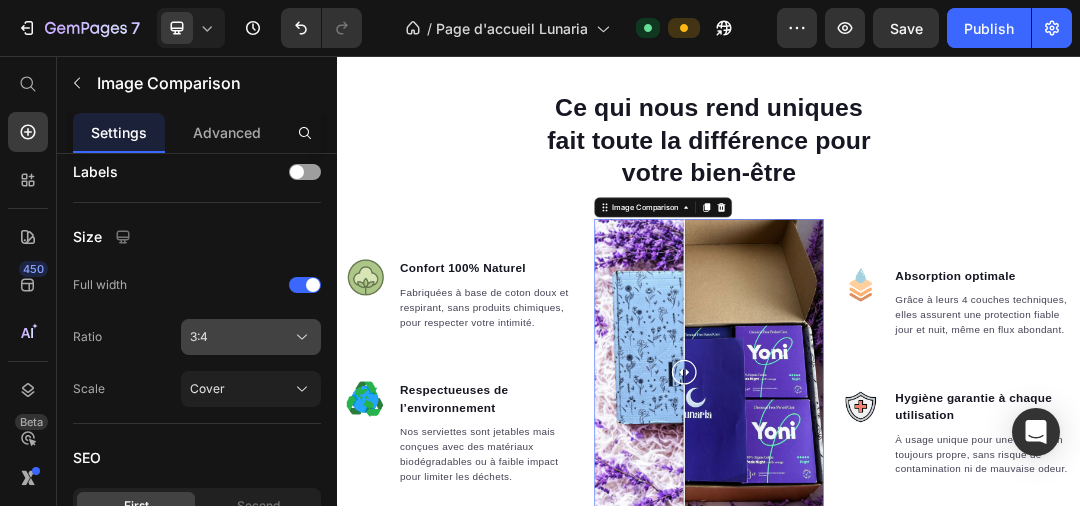 click on "3:4" at bounding box center [251, 337] 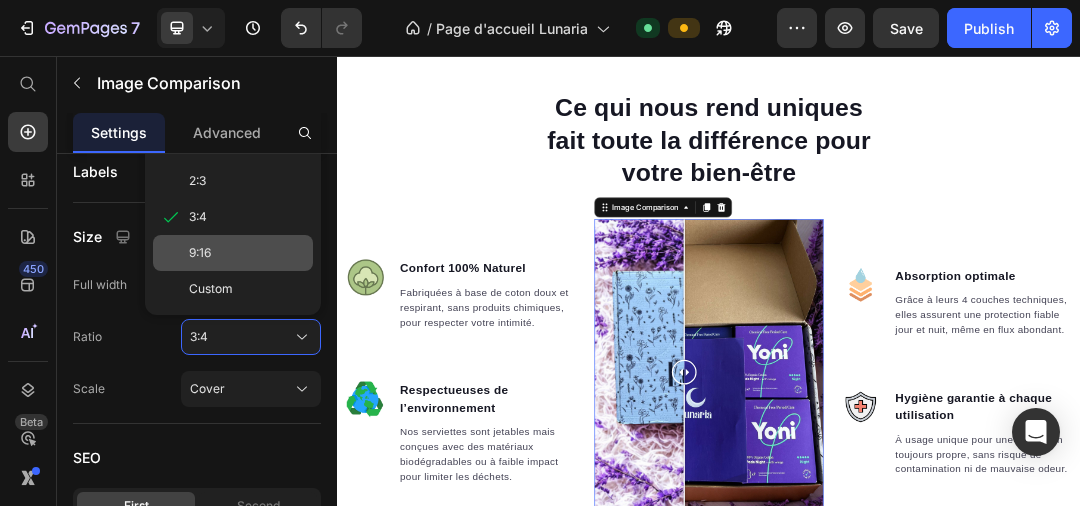 click on "9:16" 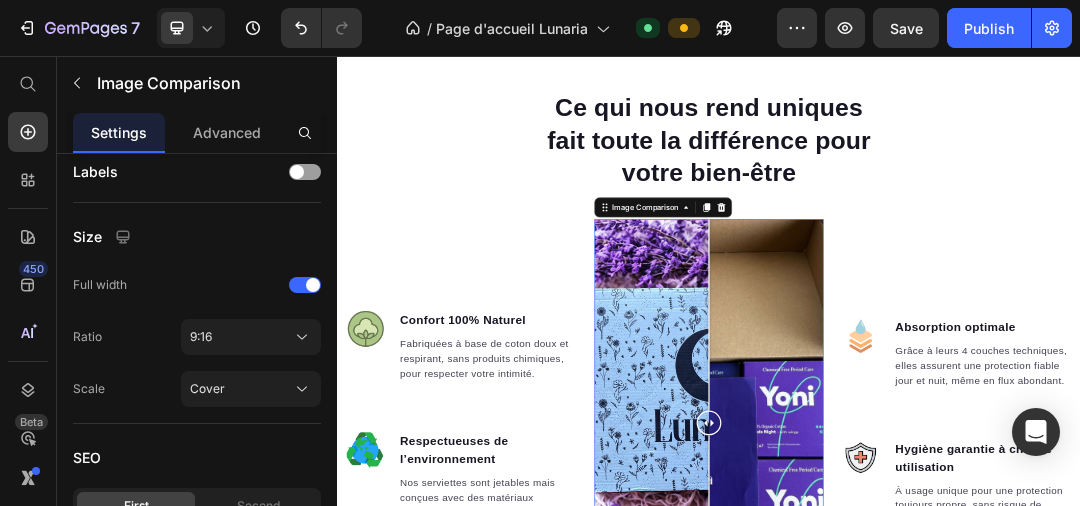 scroll, scrollTop: 1641, scrollLeft: 0, axis: vertical 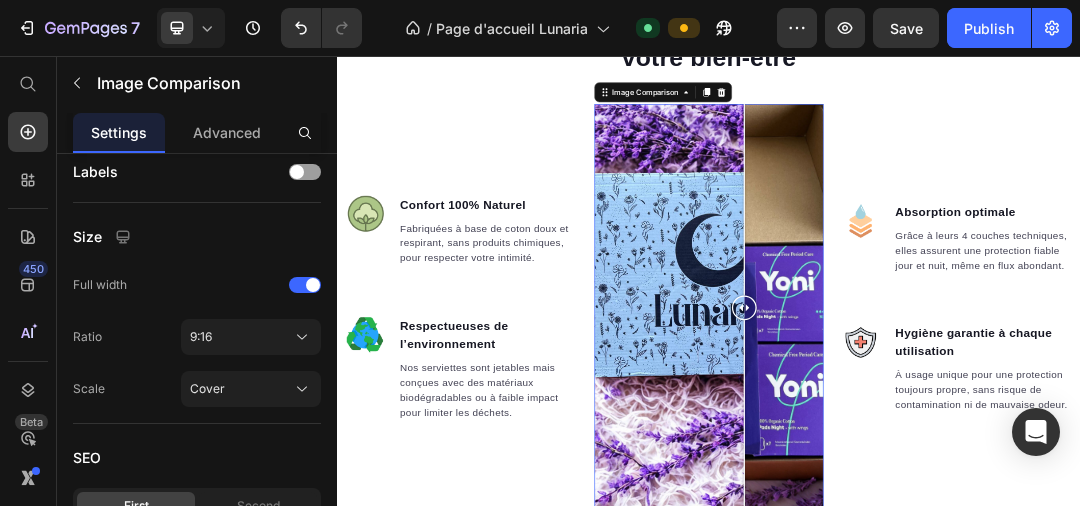 drag, startPoint x: 948, startPoint y: 446, endPoint x: 1021, endPoint y: 497, distance: 89.050545 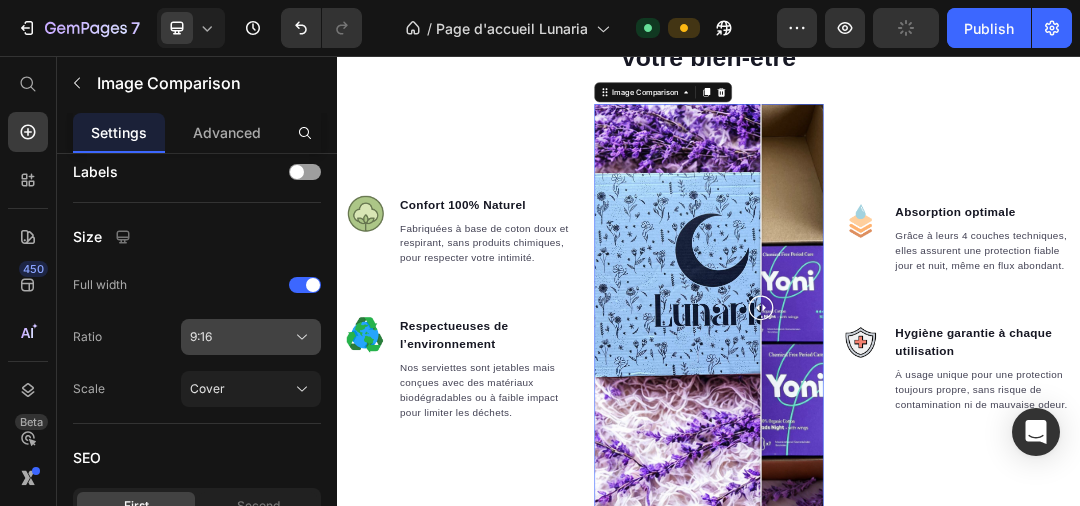 click on "9:16" at bounding box center [201, 337] 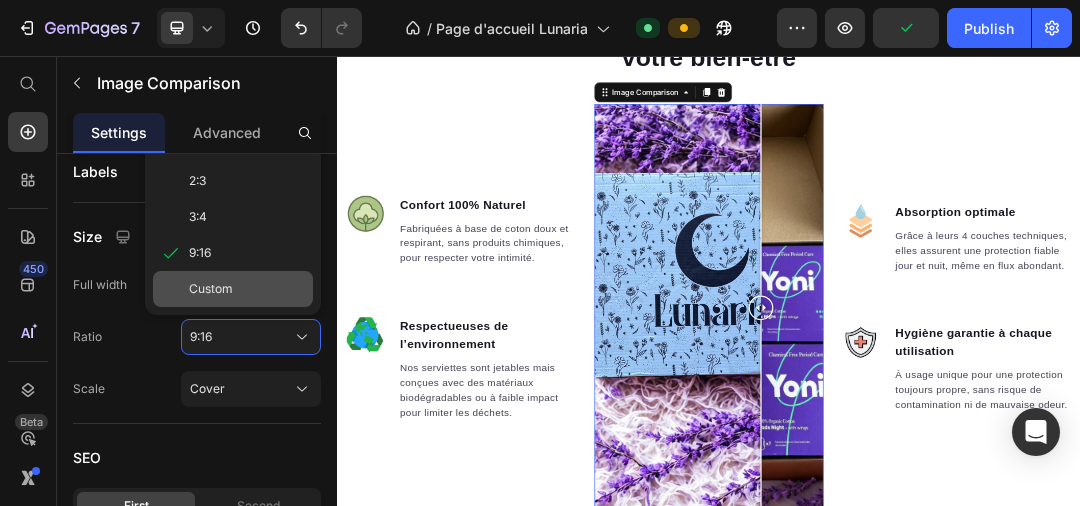 click on "Custom" at bounding box center (211, 289) 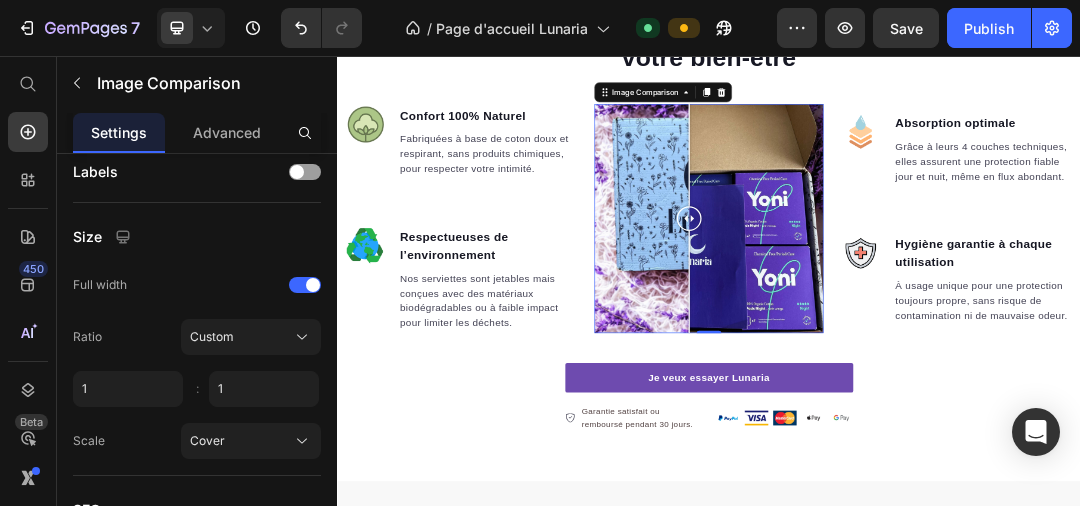 drag, startPoint x: 945, startPoint y: 312, endPoint x: 911, endPoint y: 373, distance: 69.83552 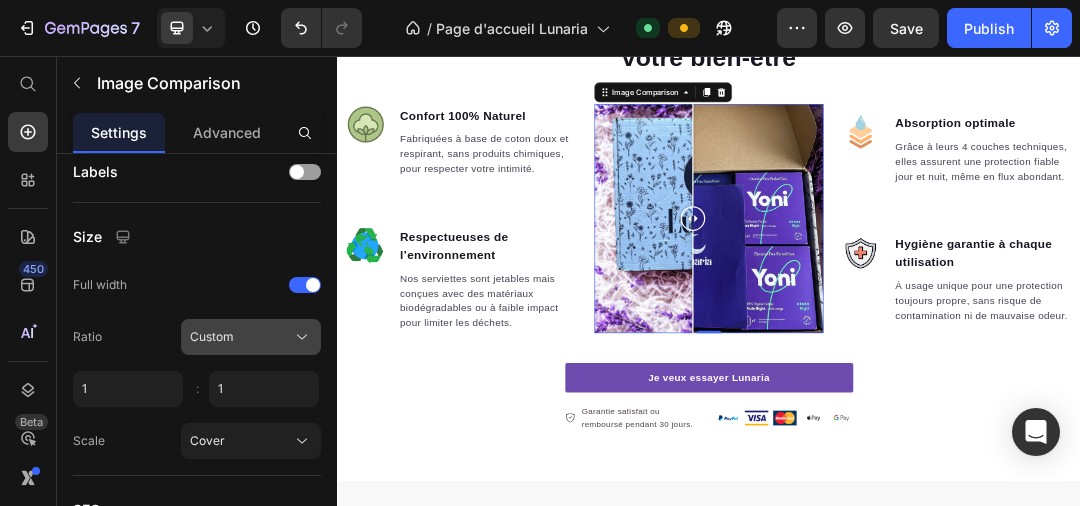 click on "Custom" at bounding box center (251, 337) 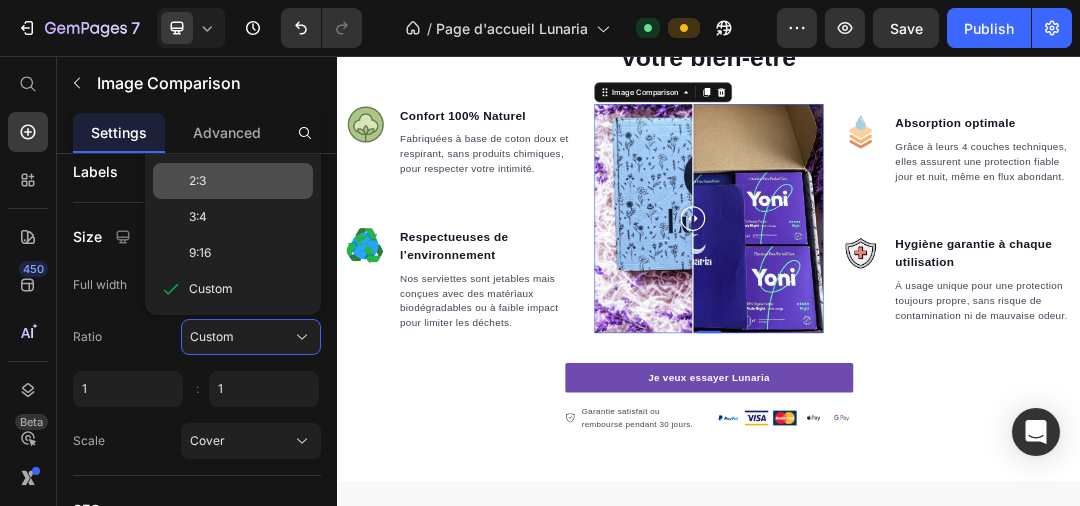 click on "2:3" at bounding box center (197, 181) 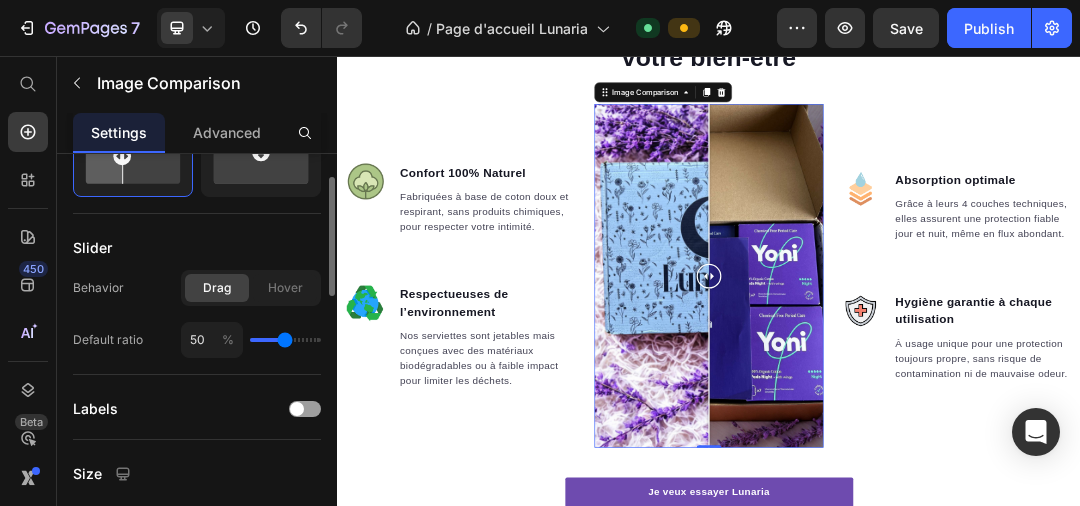 scroll, scrollTop: 444, scrollLeft: 0, axis: vertical 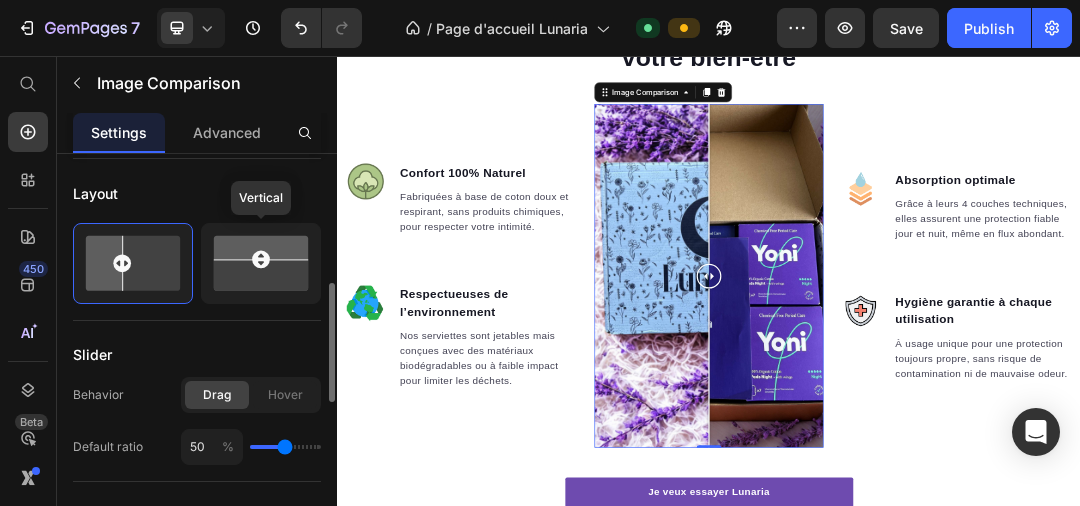 click 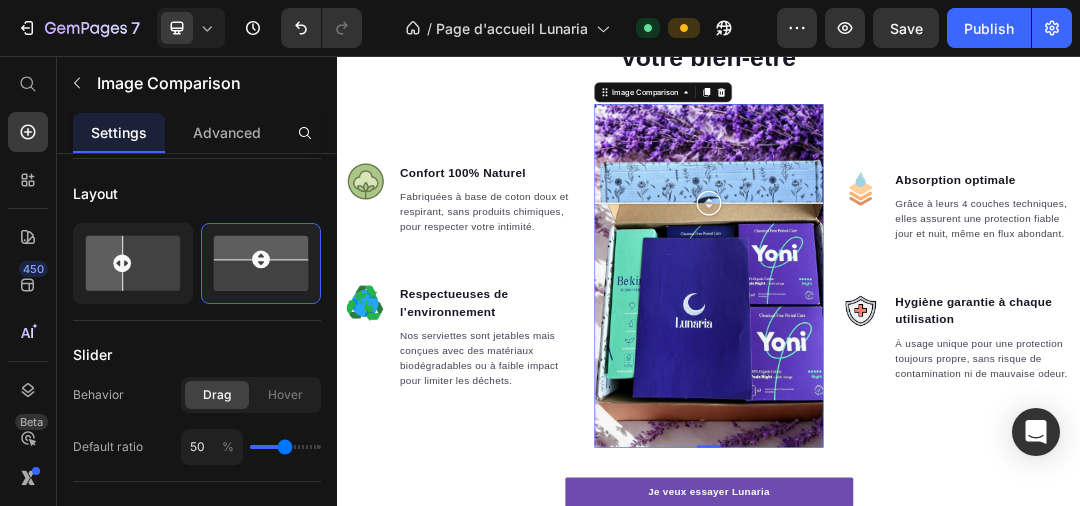 drag, startPoint x: 949, startPoint y: 415, endPoint x: 959, endPoint y: 316, distance: 99.50377 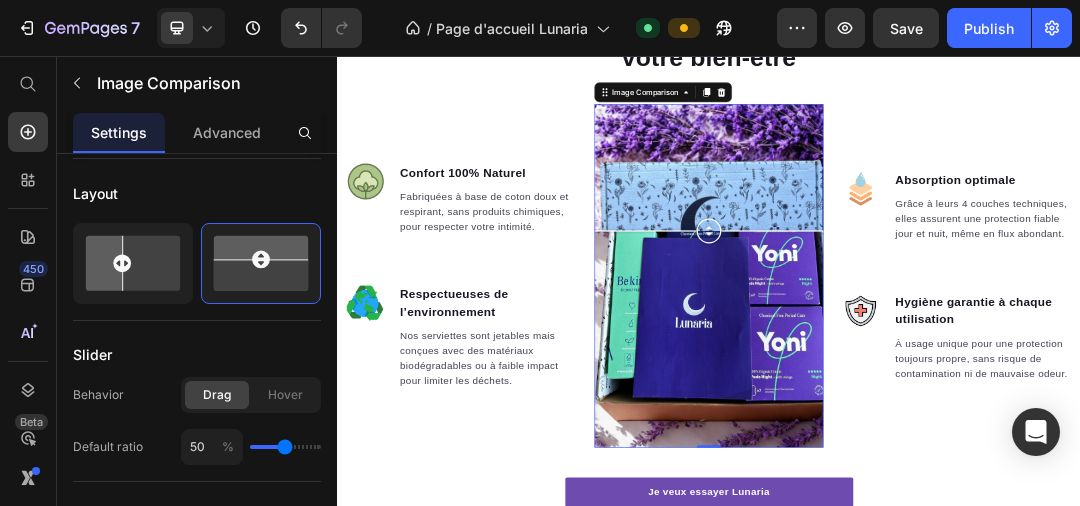 drag, startPoint x: 944, startPoint y: 314, endPoint x: 1031, endPoint y: 337, distance: 89.98889 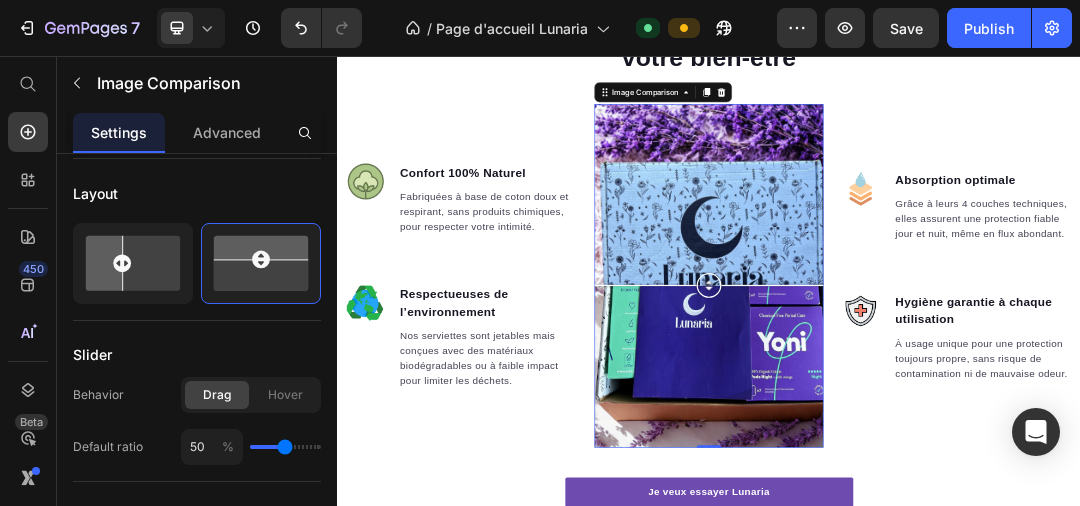drag, startPoint x: 953, startPoint y: 327, endPoint x: 1017, endPoint y: 425, distance: 117.047 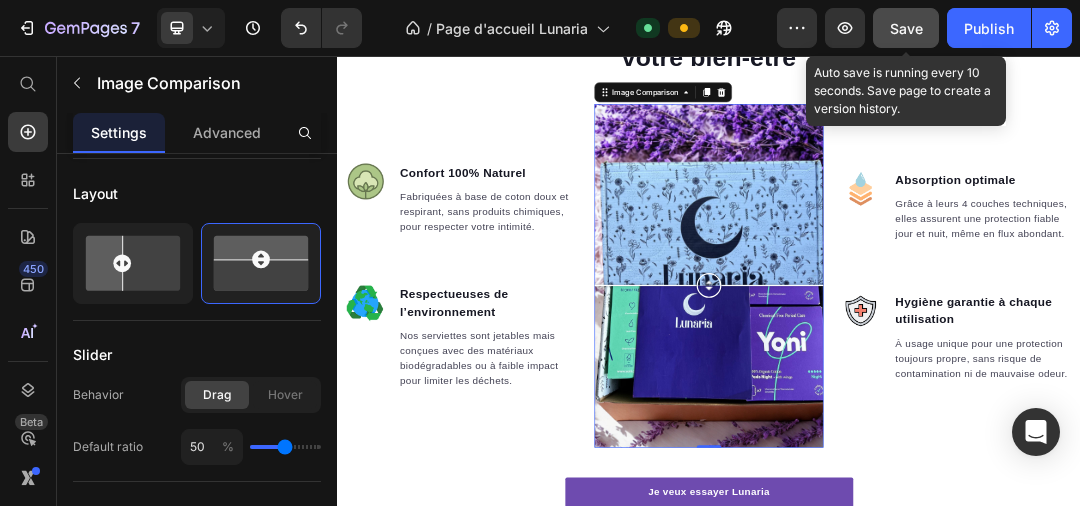 click on "Save" 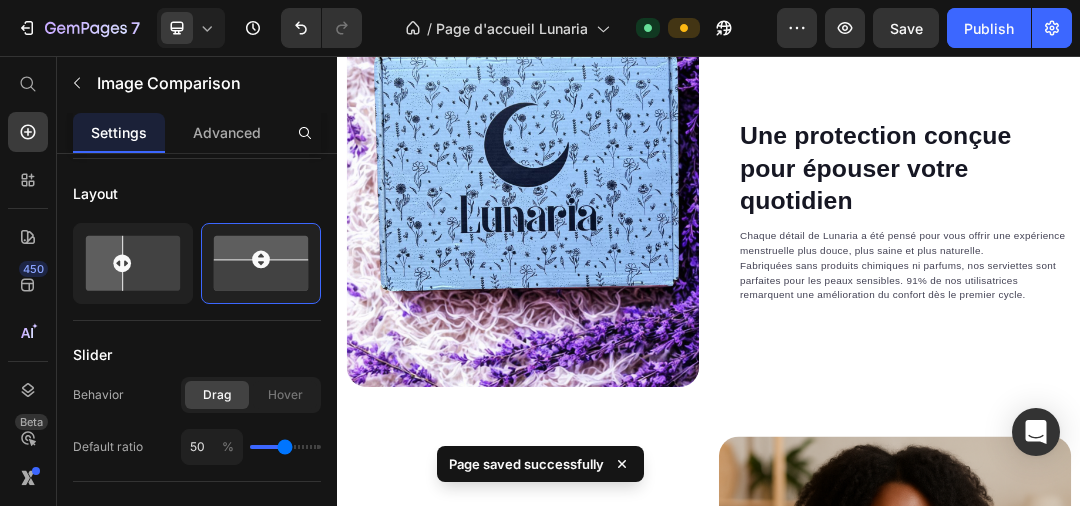 scroll, scrollTop: 3486, scrollLeft: 0, axis: vertical 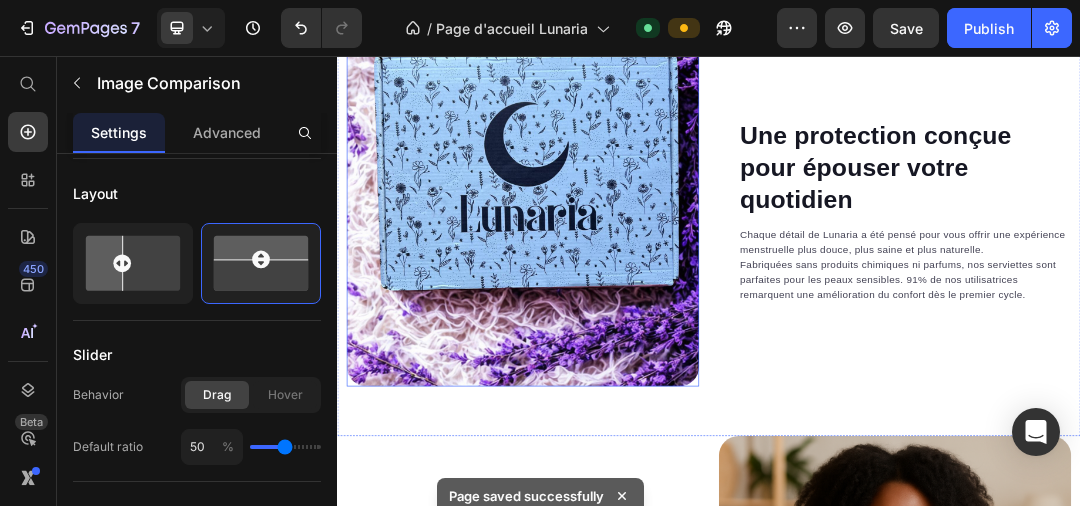 click at bounding box center [636, 304] 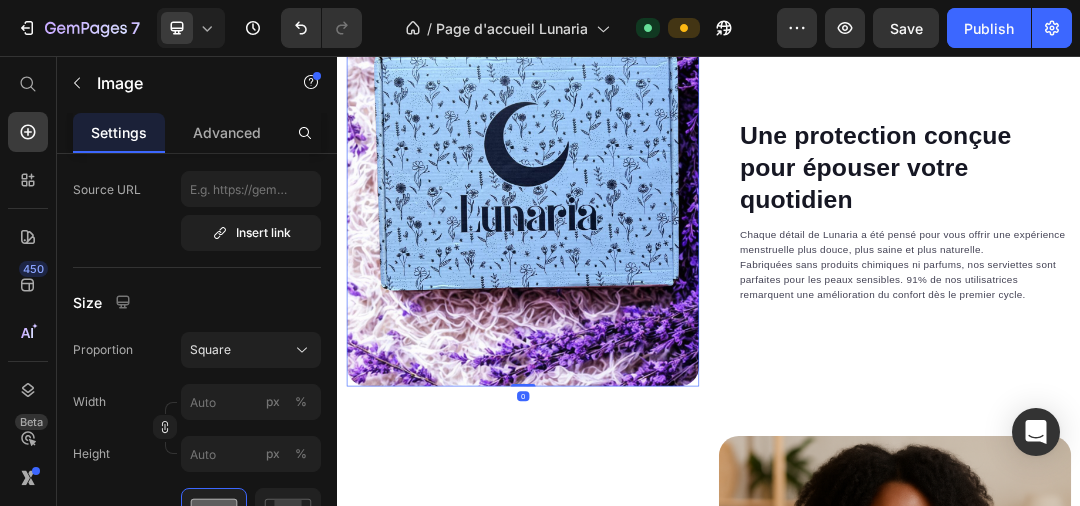 scroll, scrollTop: 0, scrollLeft: 0, axis: both 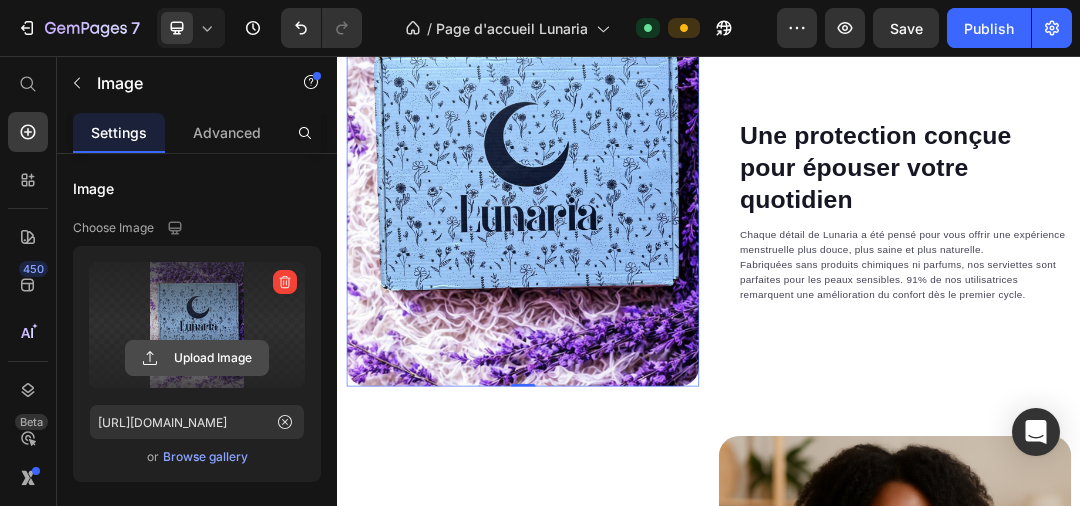 click 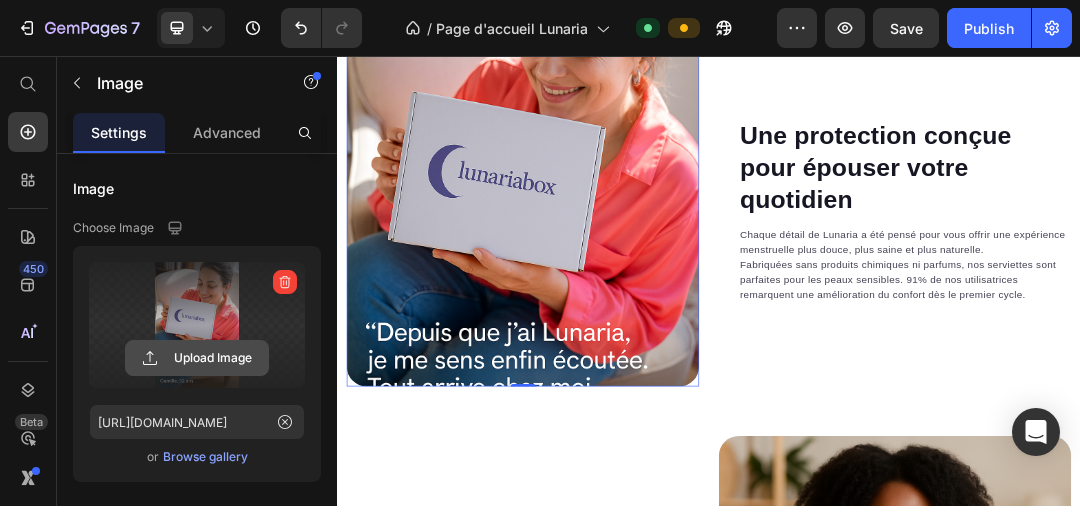 click 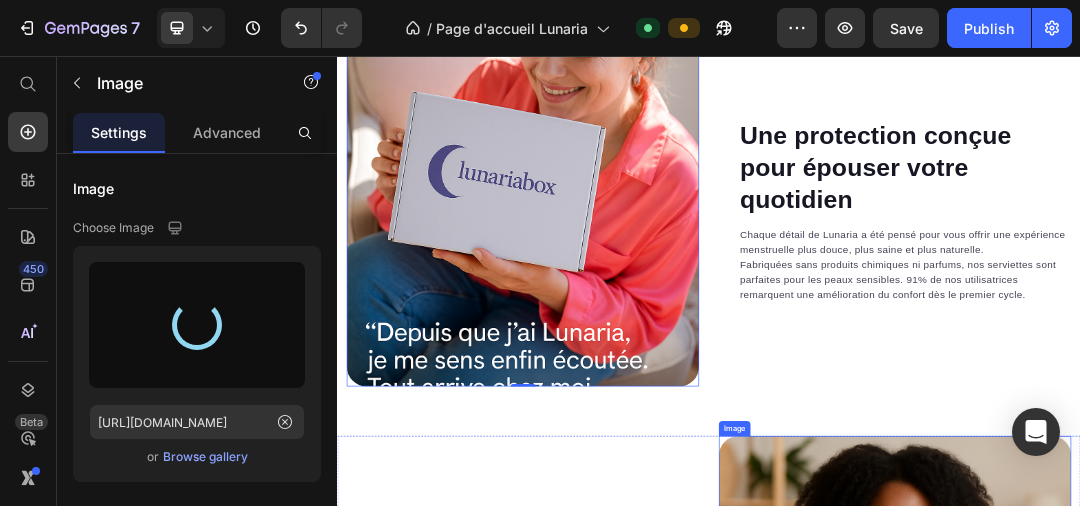 type on "[URL][DOMAIN_NAME]" 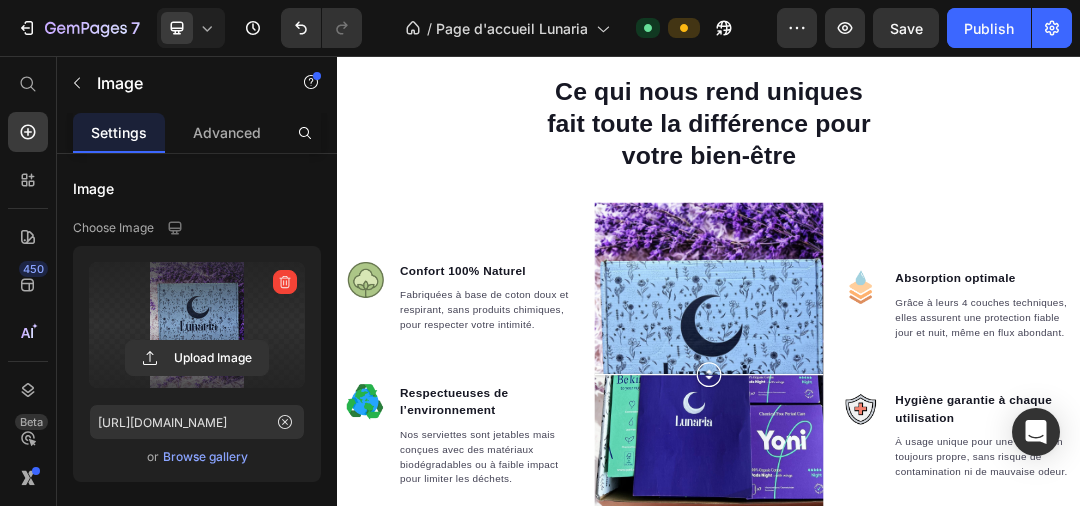 scroll, scrollTop: 1589, scrollLeft: 0, axis: vertical 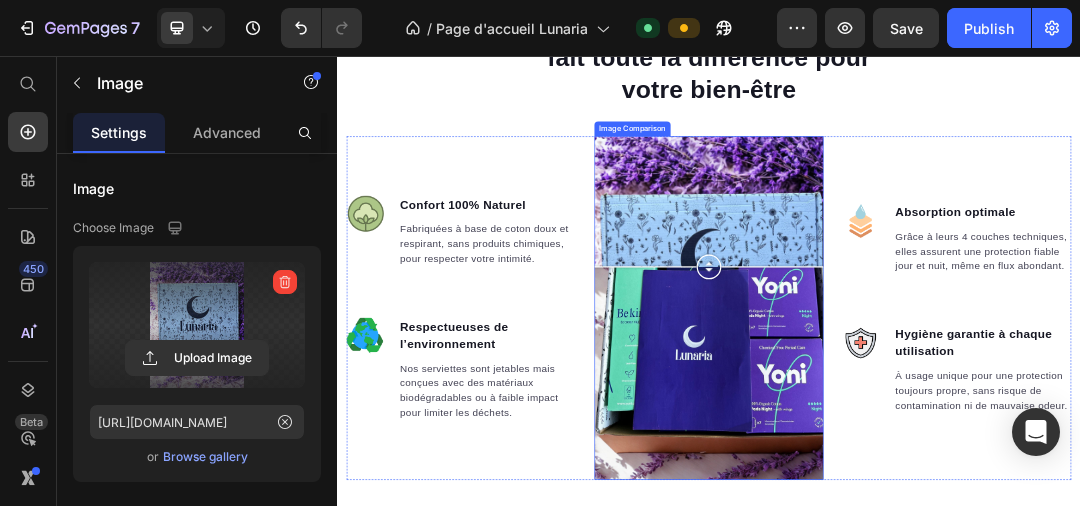 drag, startPoint x: 934, startPoint y: 539, endPoint x: 957, endPoint y: 398, distance: 142.86357 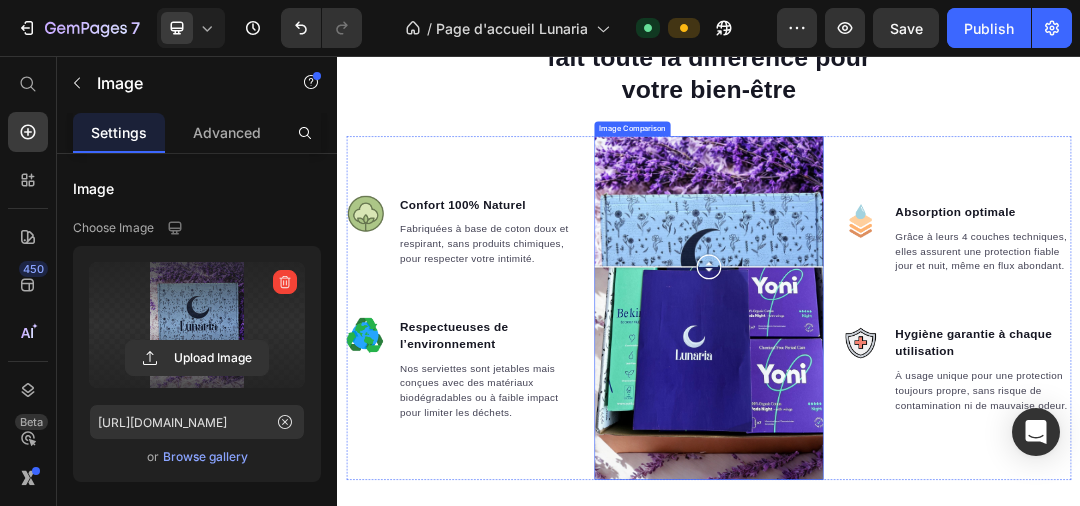 click at bounding box center (937, 396) 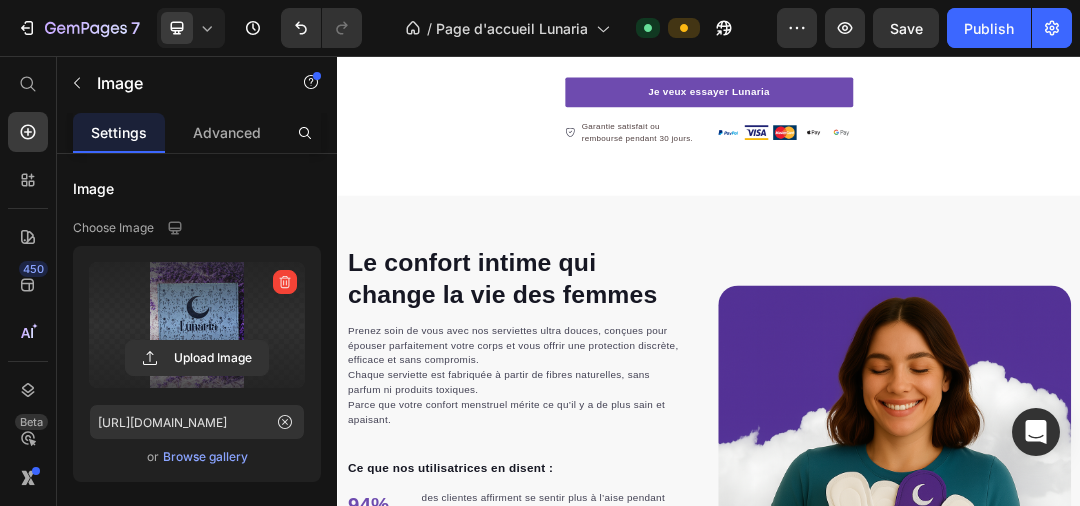 scroll, scrollTop: 2673, scrollLeft: 0, axis: vertical 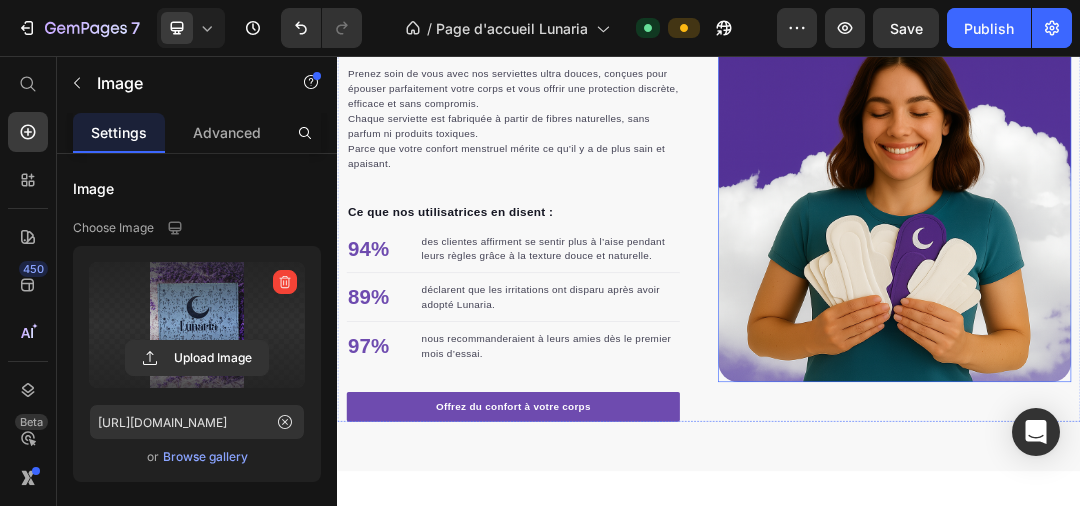 click at bounding box center (1237, 297) 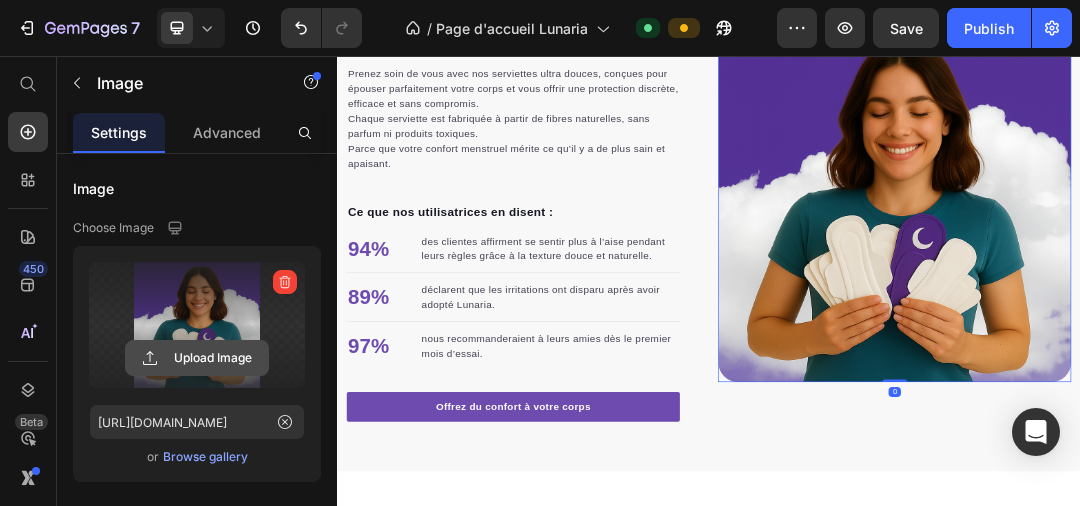 click 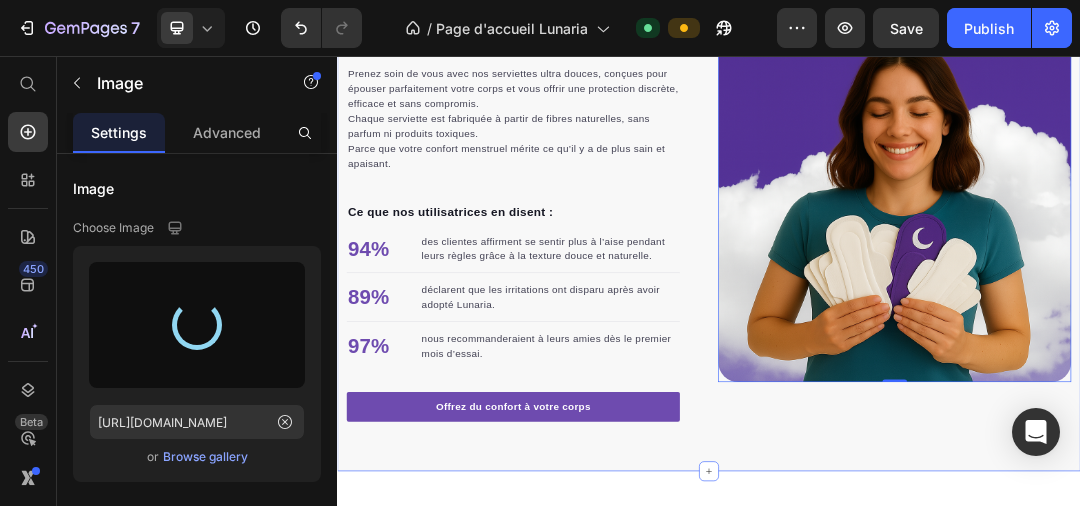 type on "[URL][DOMAIN_NAME]" 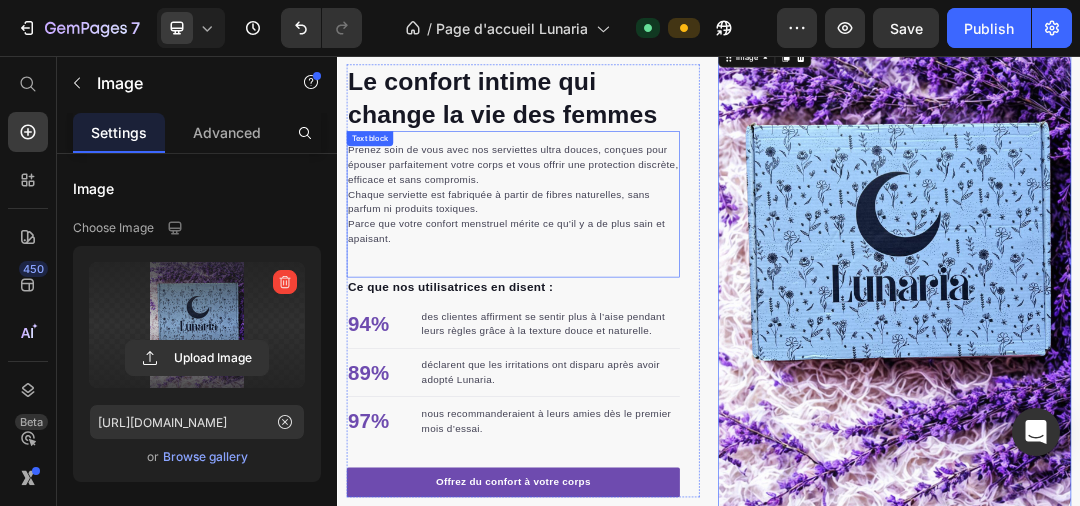 scroll, scrollTop: 2577, scrollLeft: 0, axis: vertical 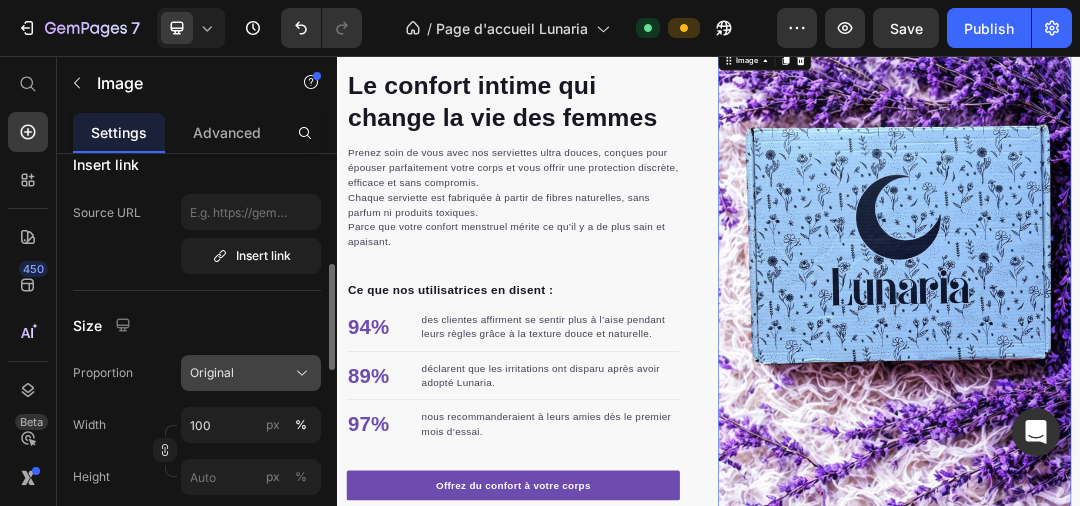 click on "Original" at bounding box center [212, 373] 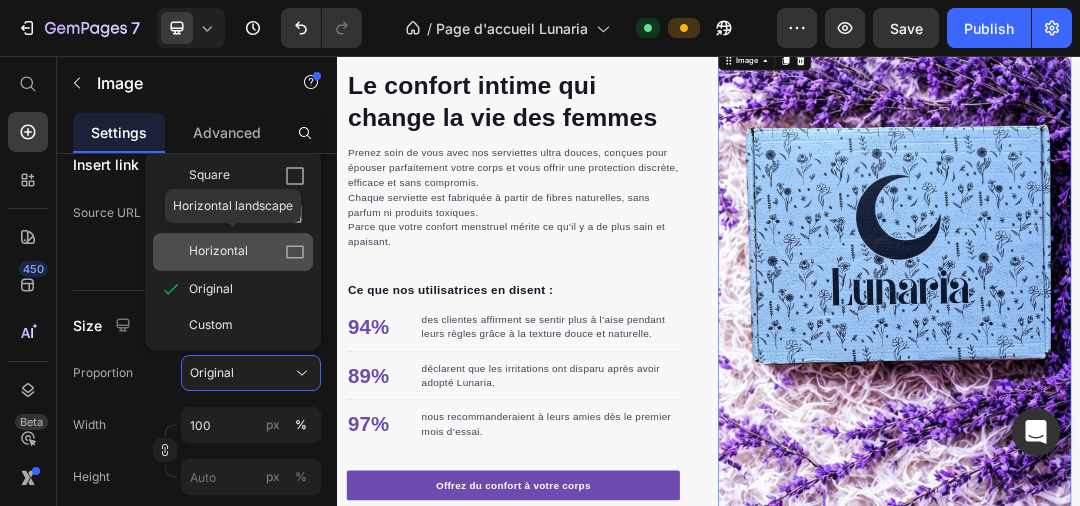 click on "Horizontal" at bounding box center (247, 252) 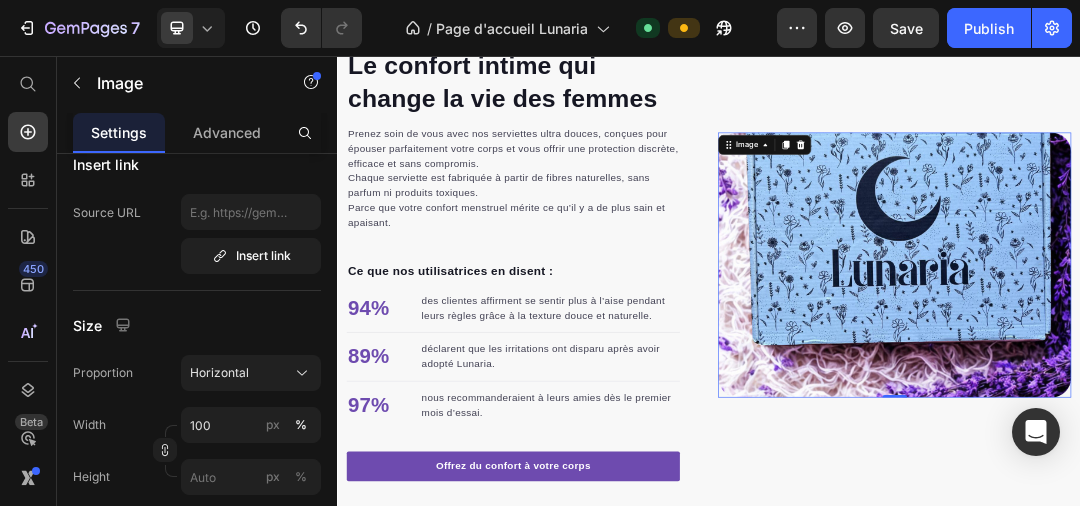 scroll, scrollTop: 2546, scrollLeft: 0, axis: vertical 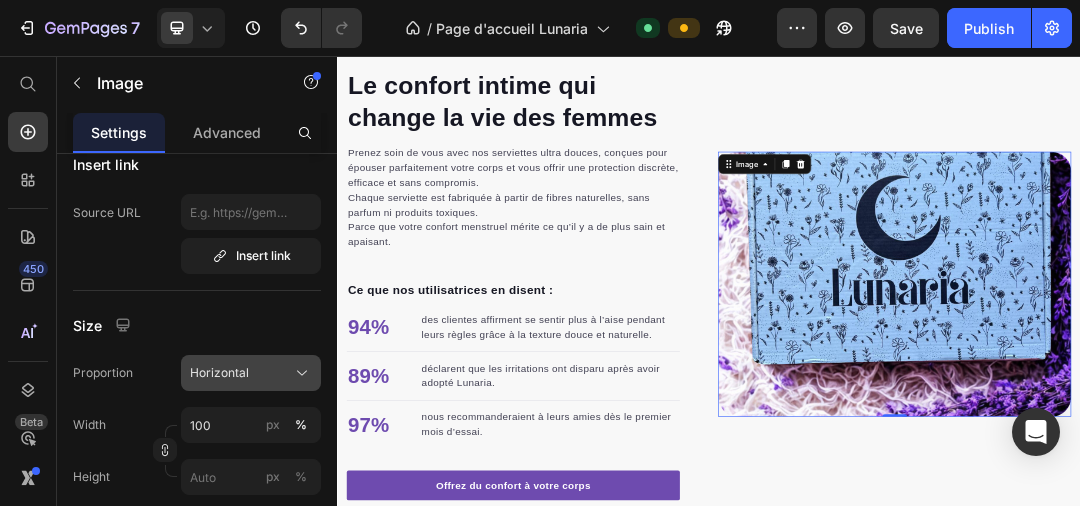 click on "Horizontal" at bounding box center [219, 373] 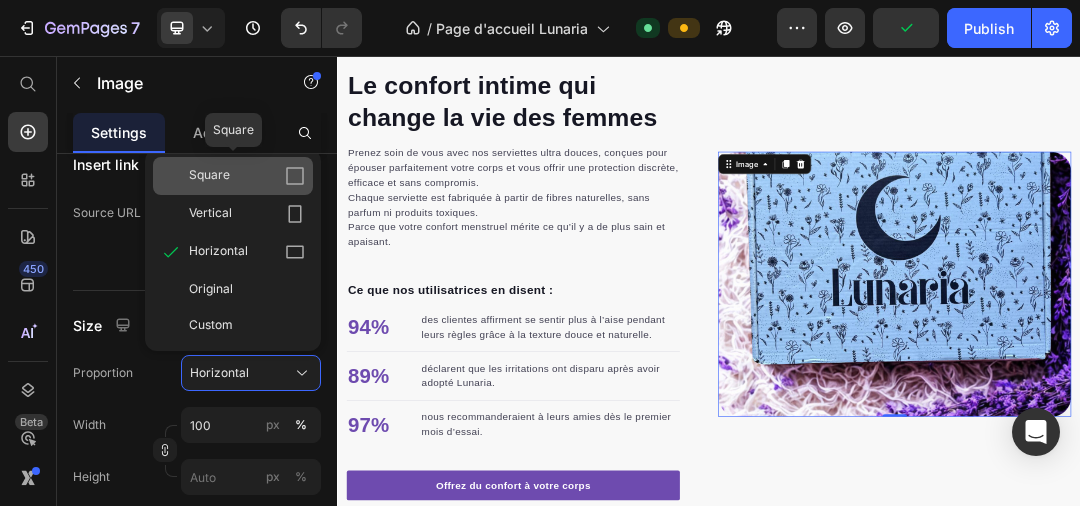 click on "Square" at bounding box center [209, 176] 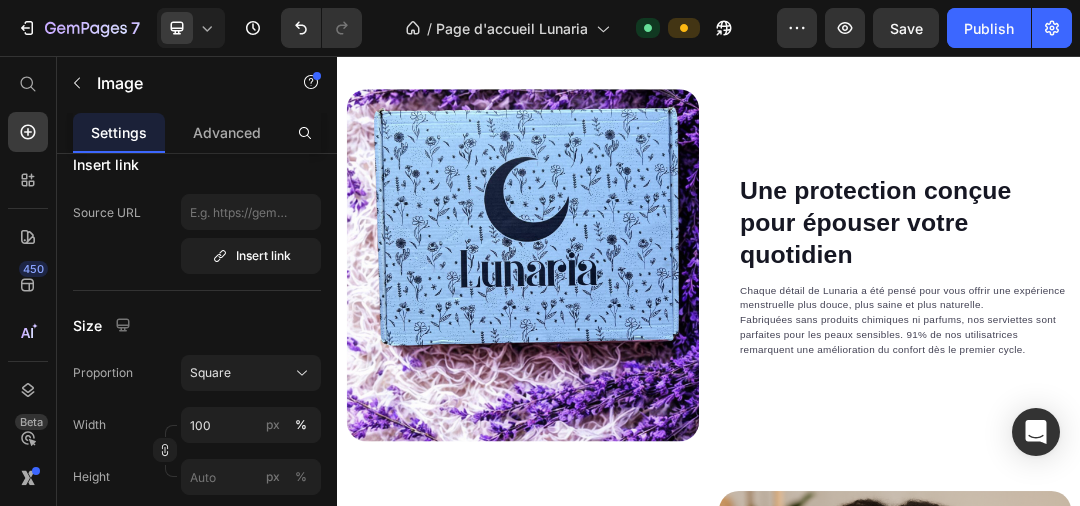 scroll, scrollTop: 3372, scrollLeft: 0, axis: vertical 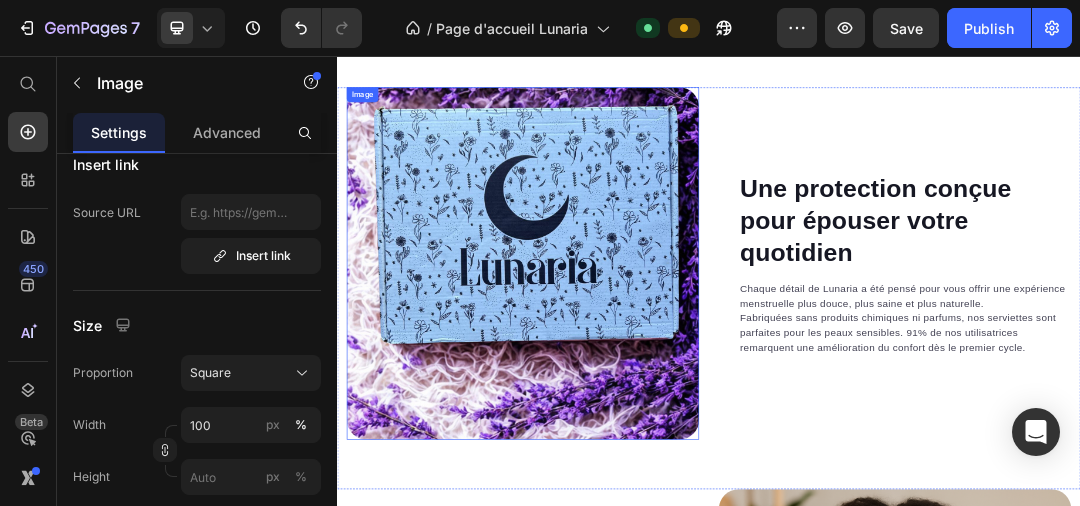 click at bounding box center [636, 390] 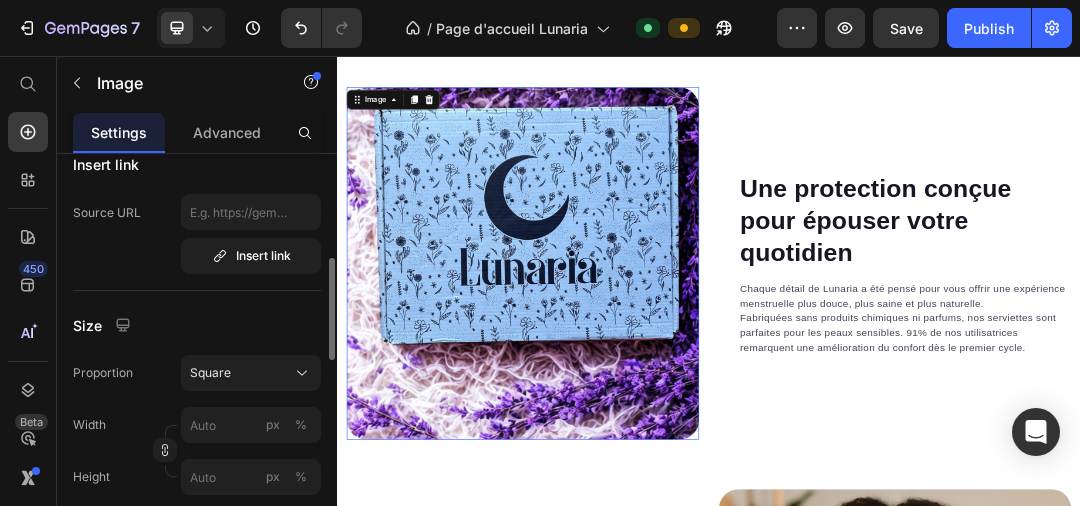 scroll, scrollTop: 420, scrollLeft: 0, axis: vertical 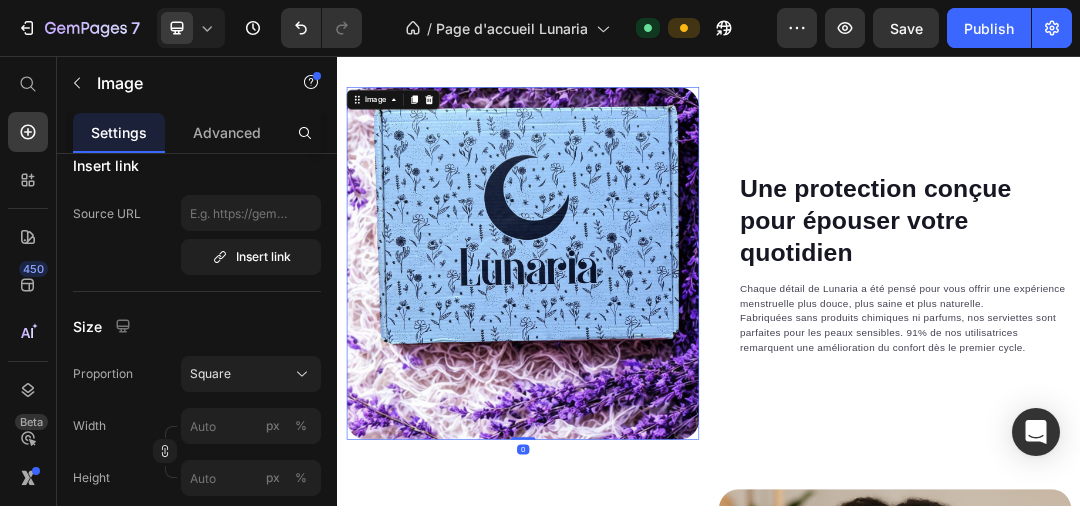 click at bounding box center (636, 390) 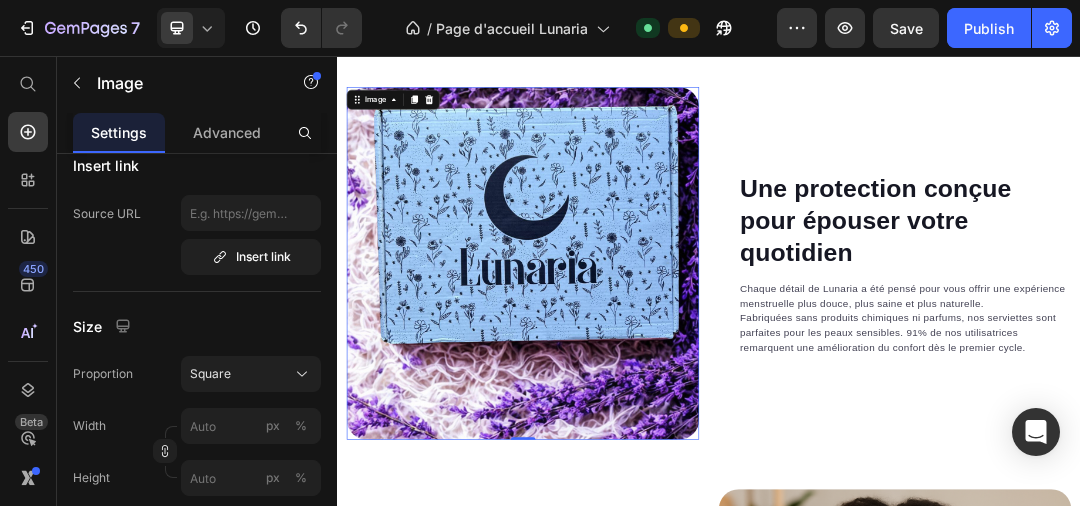click at bounding box center [636, 390] 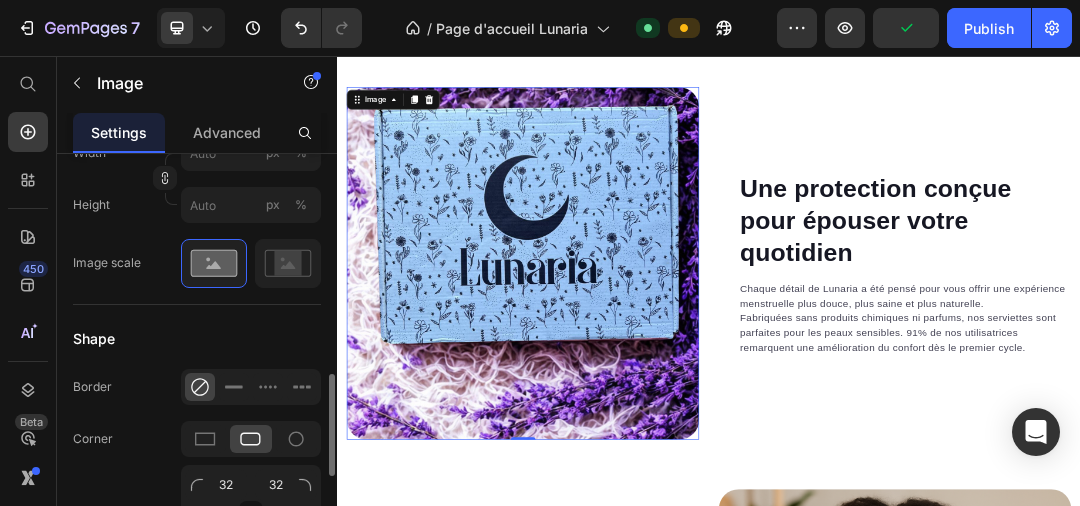 scroll, scrollTop: 756, scrollLeft: 0, axis: vertical 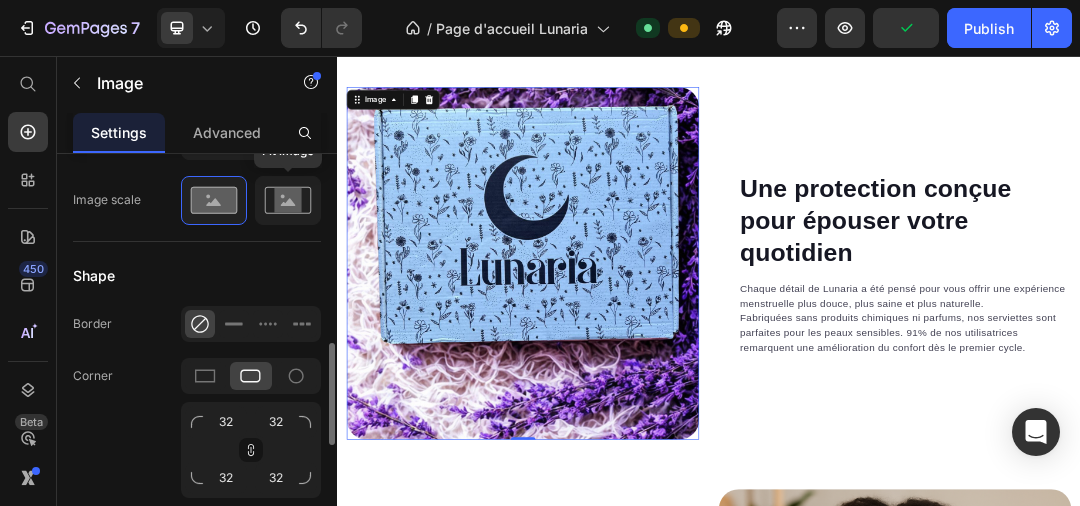 click 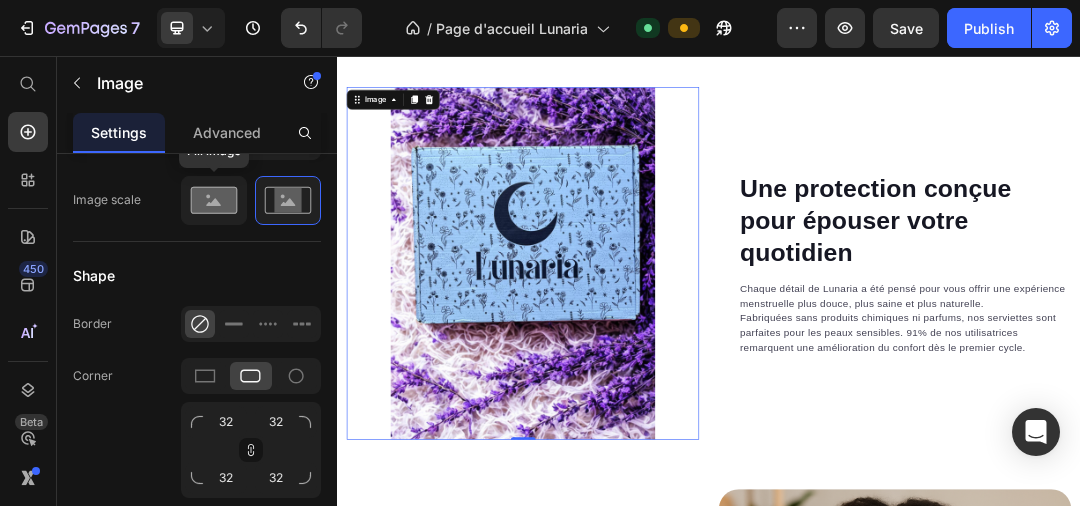 click 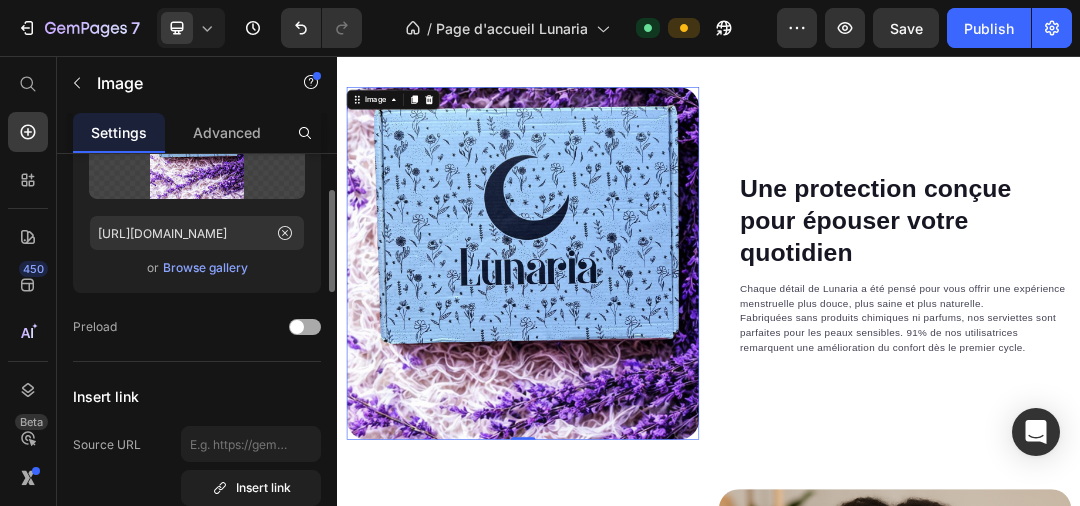 scroll, scrollTop: 5, scrollLeft: 0, axis: vertical 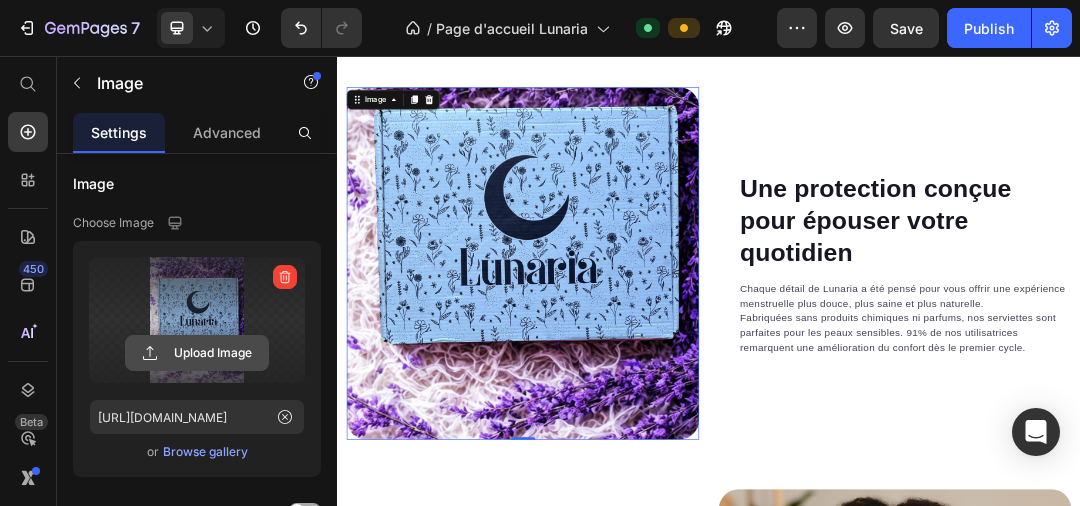 click 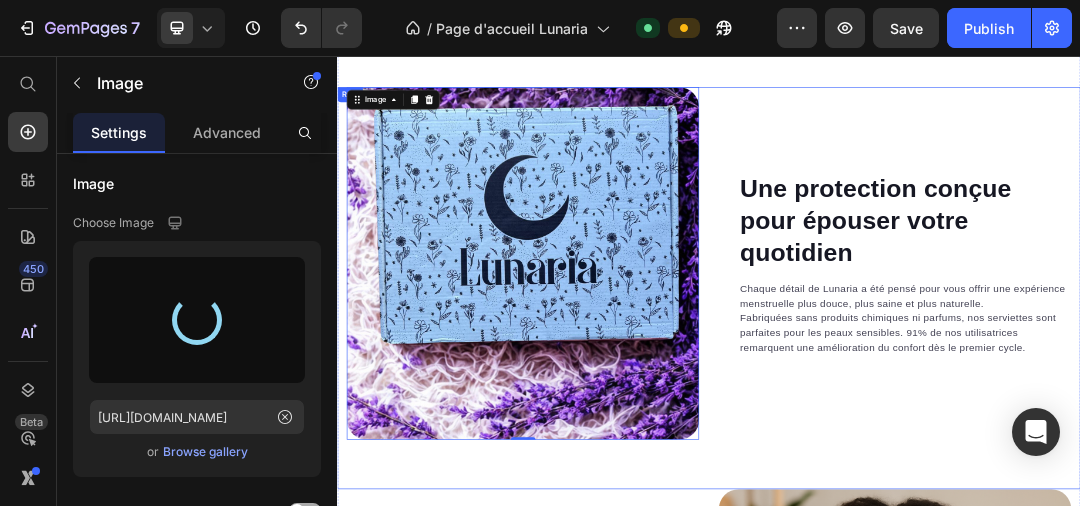 type on "[URL][DOMAIN_NAME]" 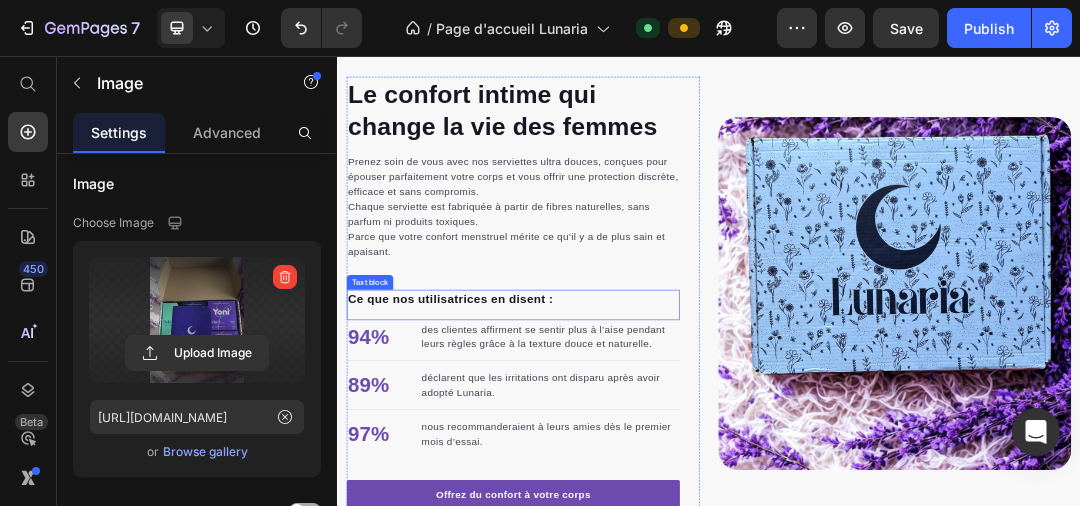 scroll, scrollTop: 2556, scrollLeft: 0, axis: vertical 